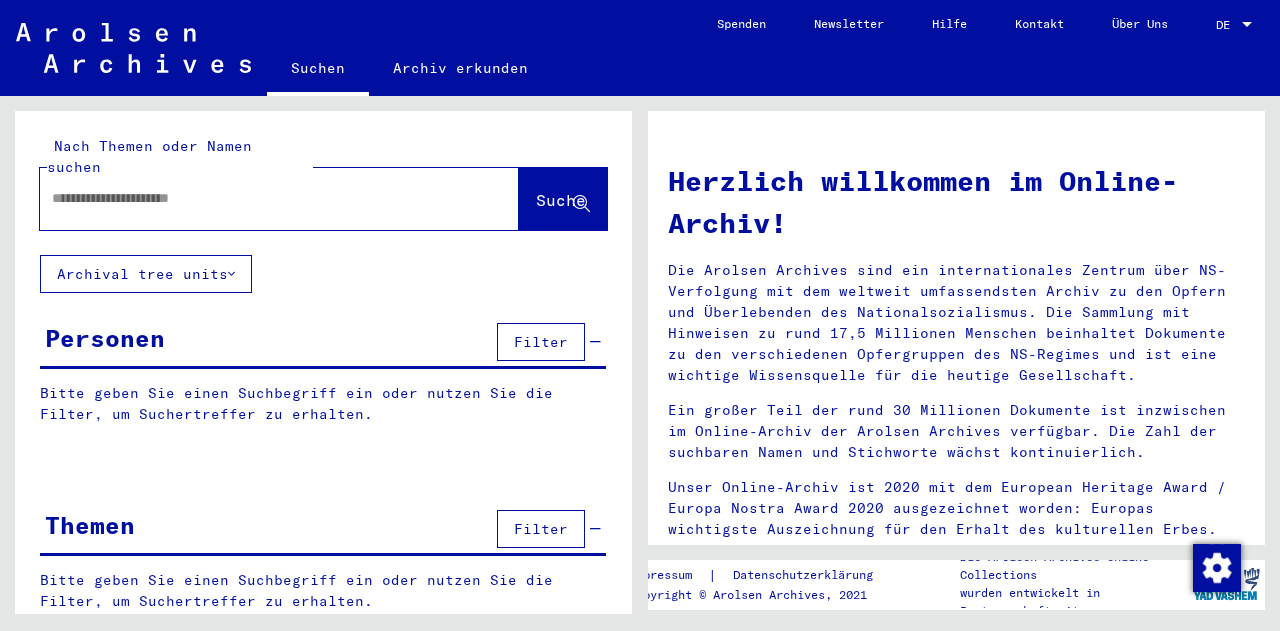 scroll, scrollTop: 0, scrollLeft: 0, axis: both 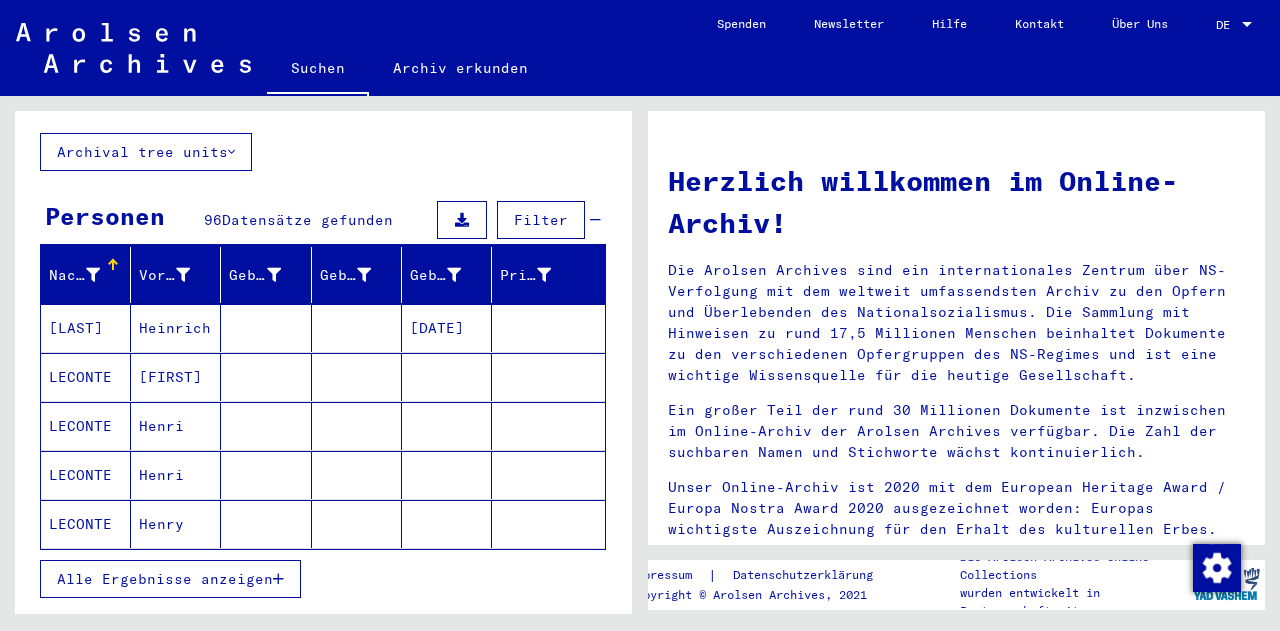 click on "Henri" at bounding box center (176, 475) 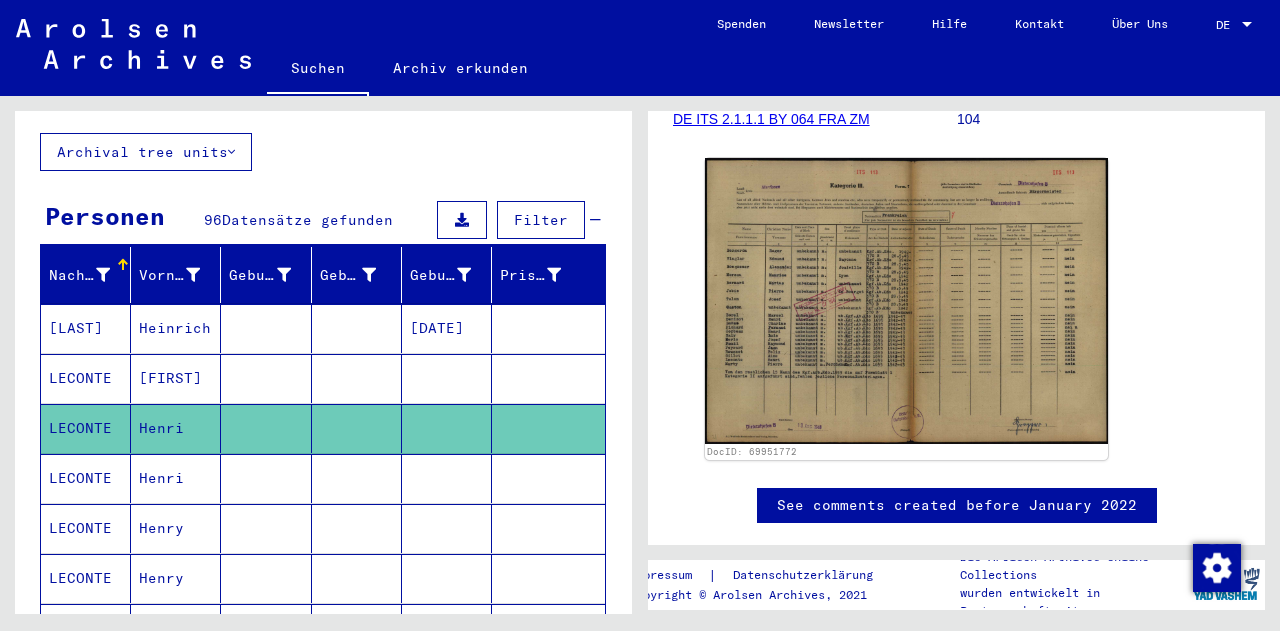 scroll, scrollTop: 376, scrollLeft: 0, axis: vertical 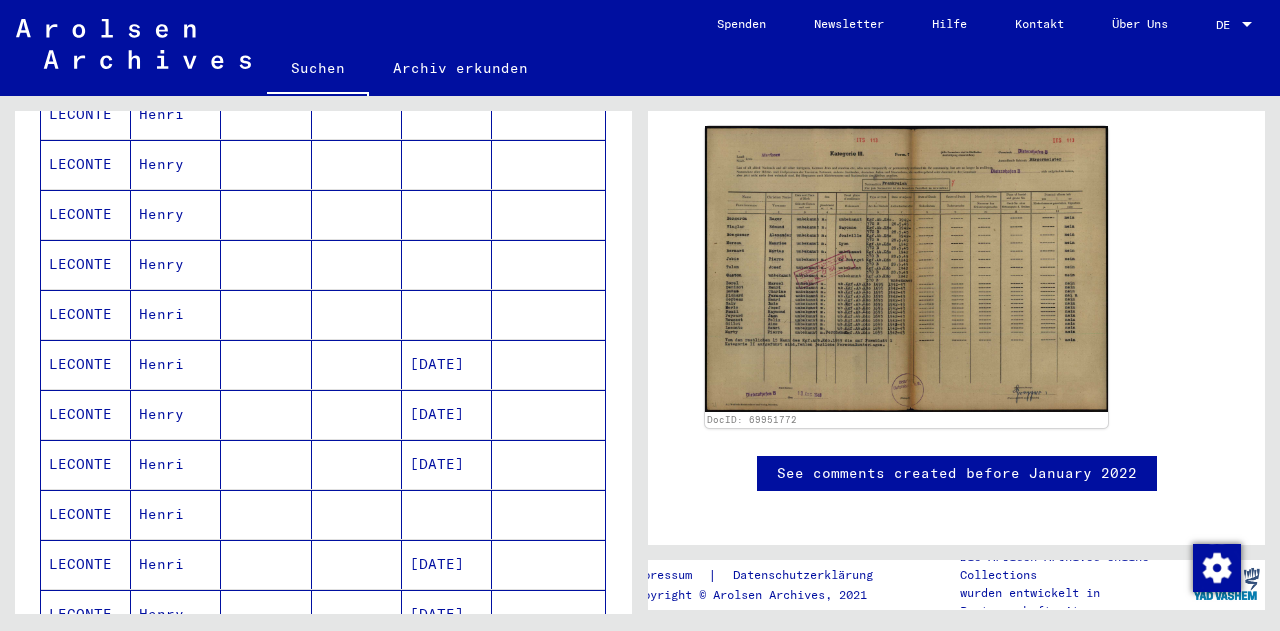 click on "Henry" at bounding box center [176, 464] 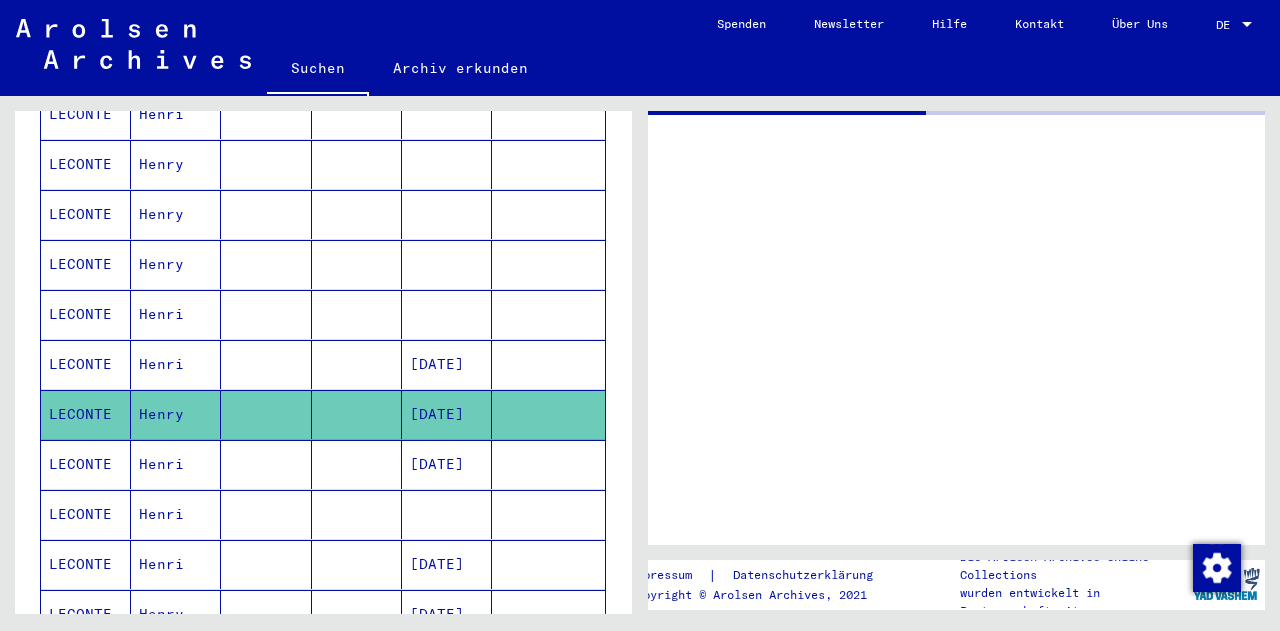 scroll, scrollTop: 0, scrollLeft: 0, axis: both 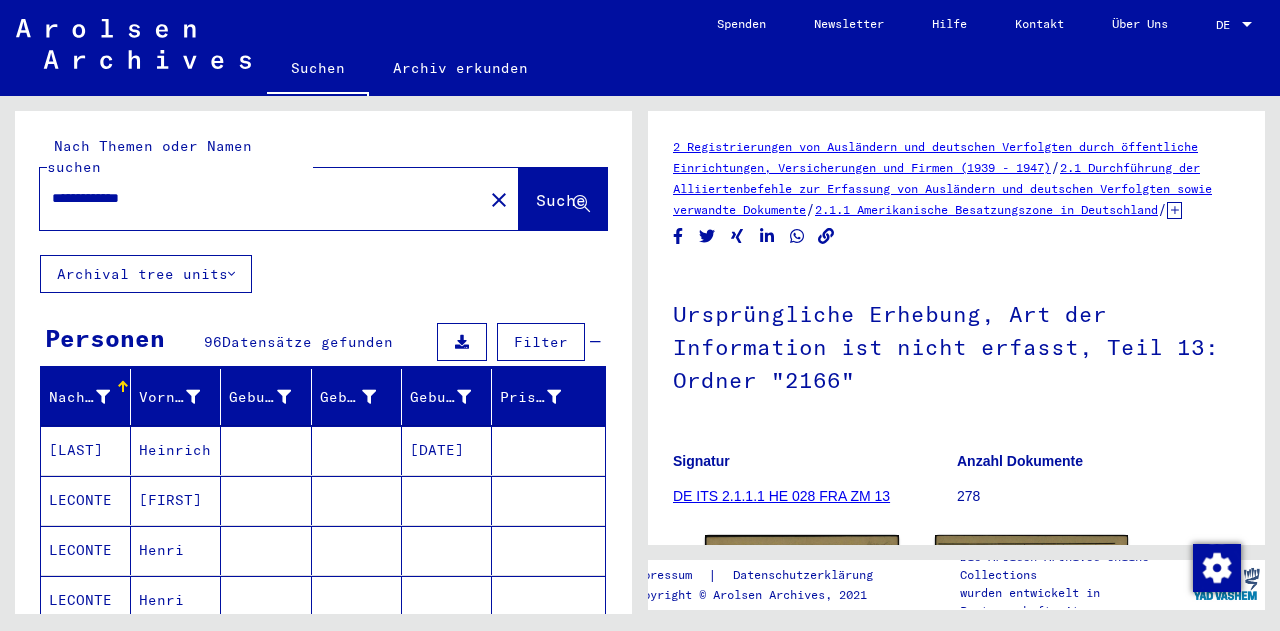 click on "close" 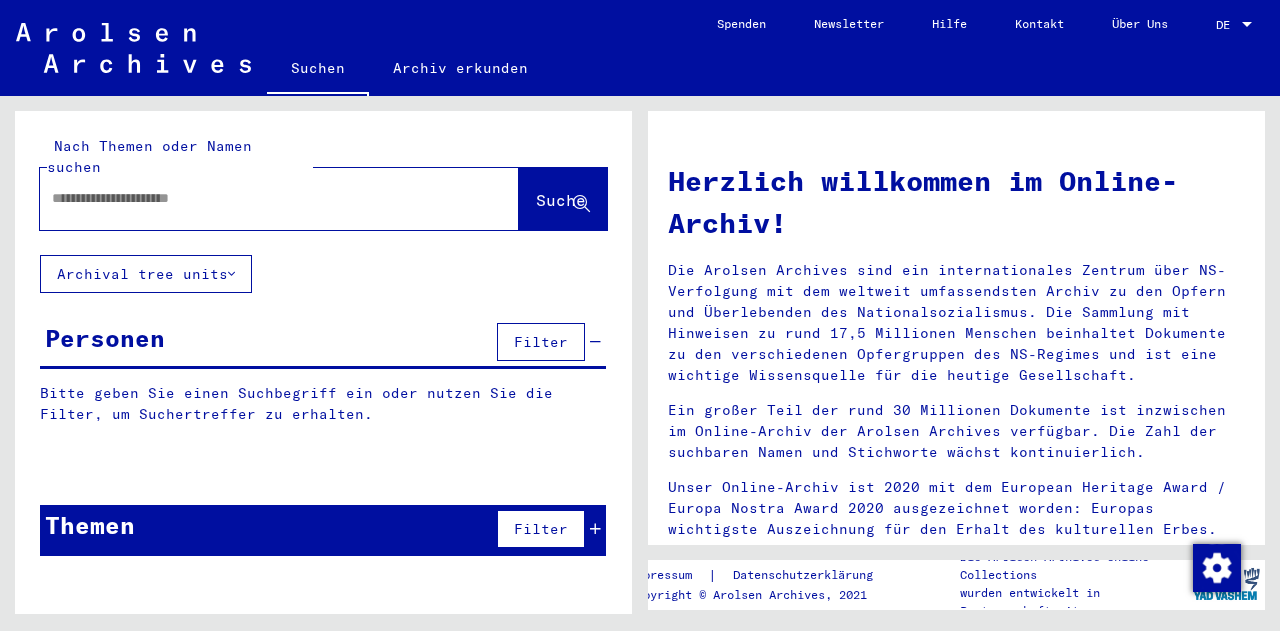 click at bounding box center (255, 198) 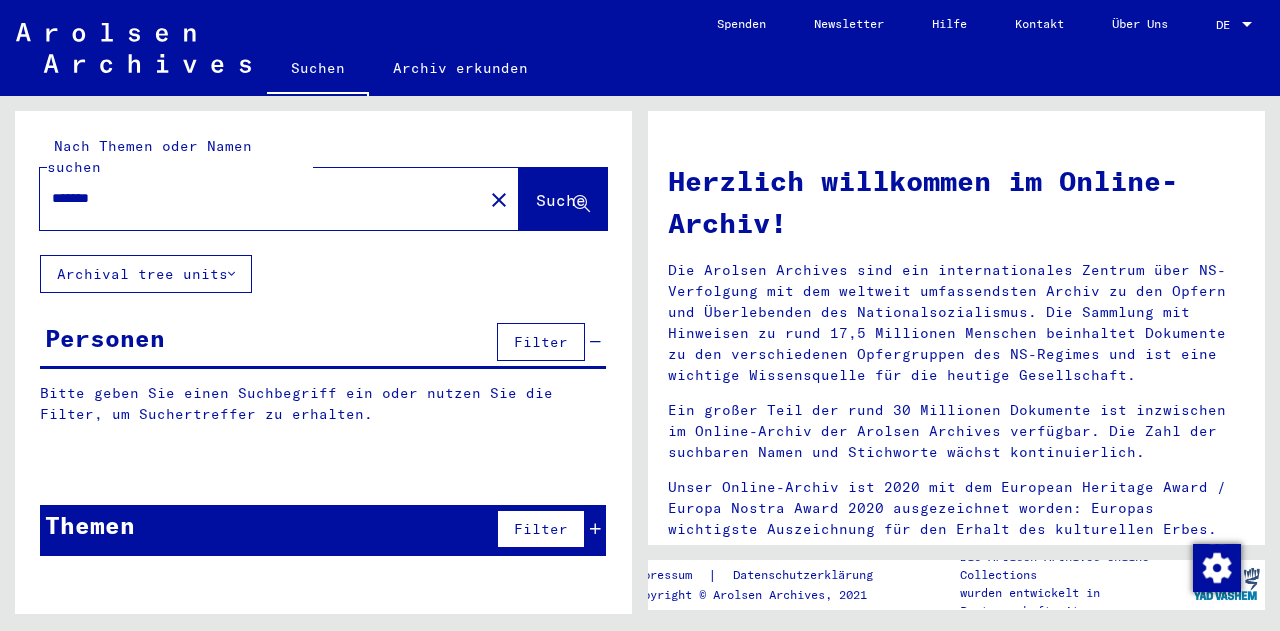 type on "*******" 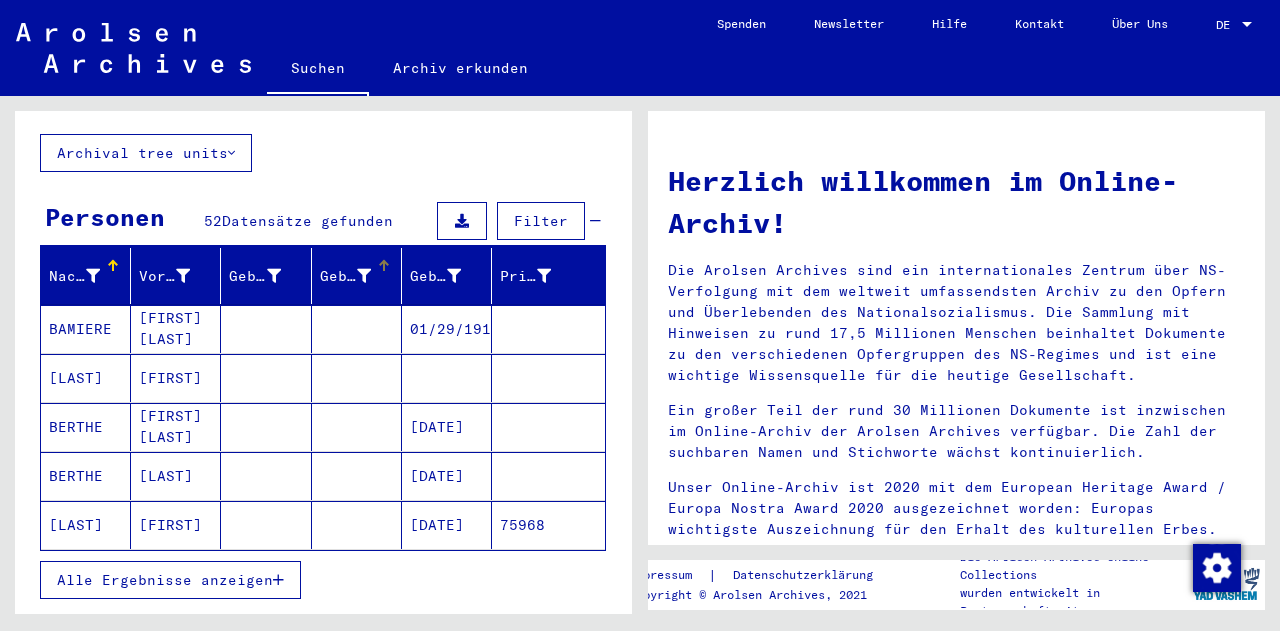 scroll, scrollTop: 0, scrollLeft: 0, axis: both 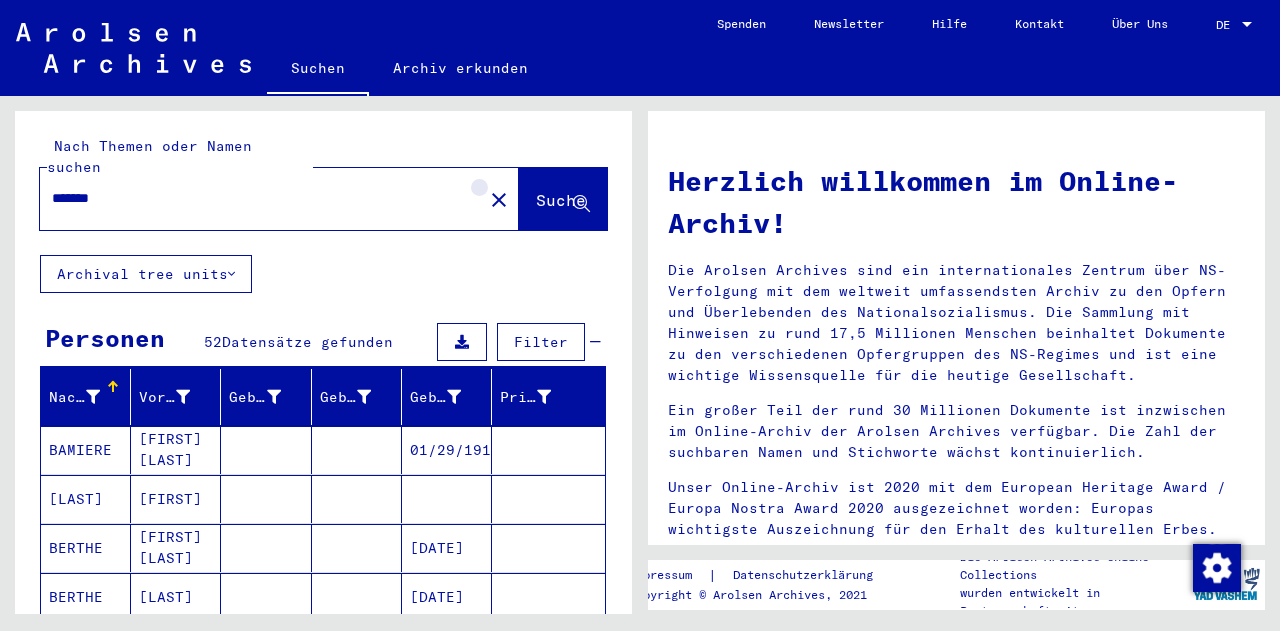 click on "close" 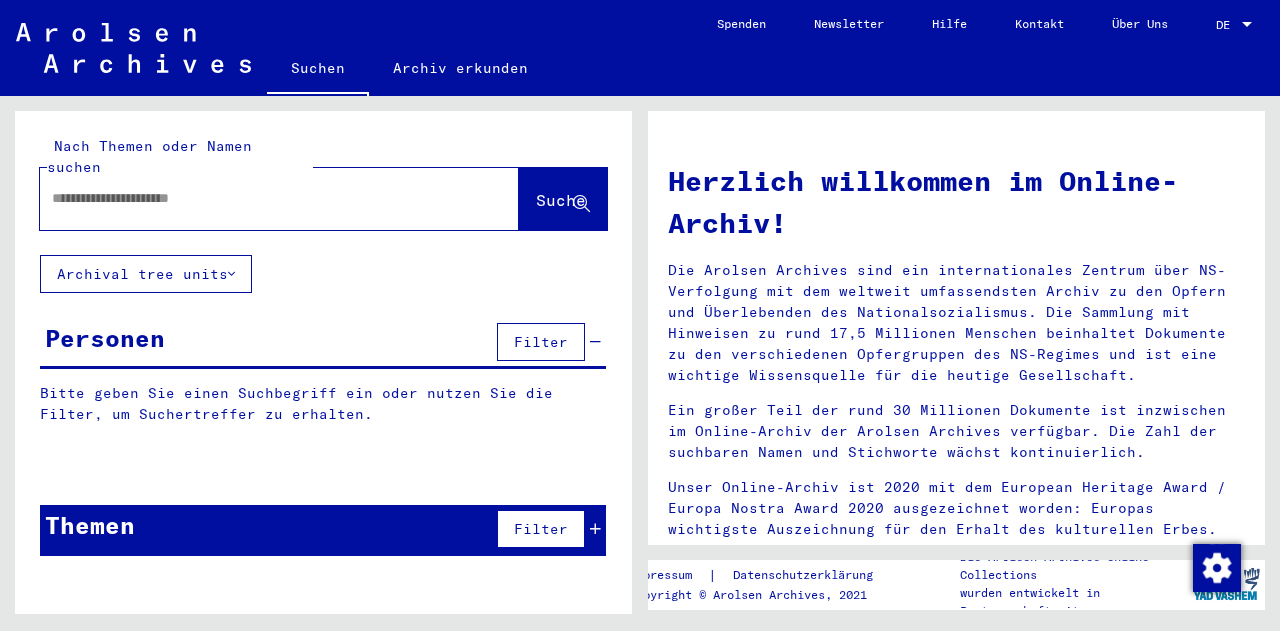 click at bounding box center [255, 198] 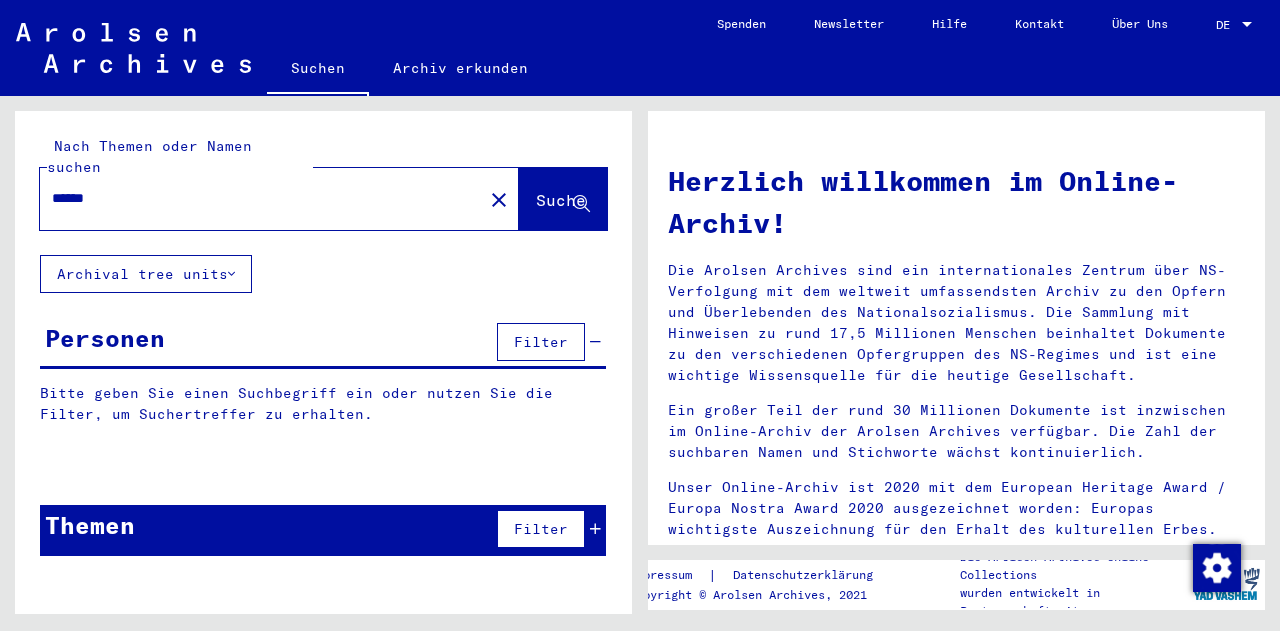 type on "******" 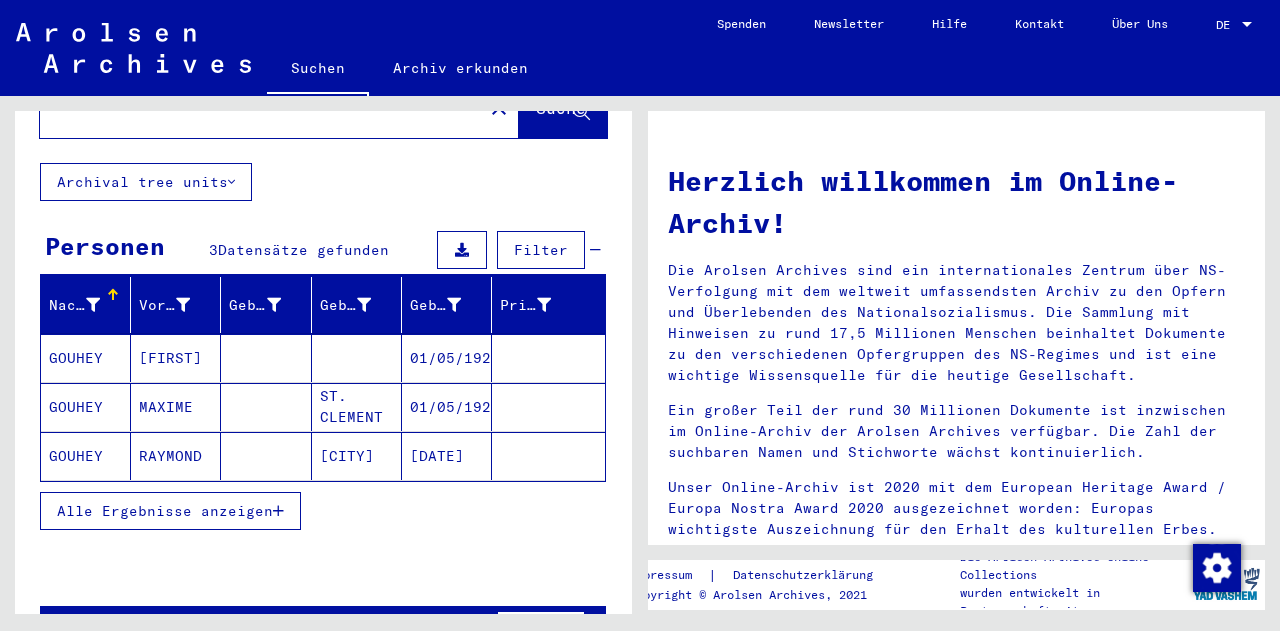 scroll, scrollTop: 94, scrollLeft: 0, axis: vertical 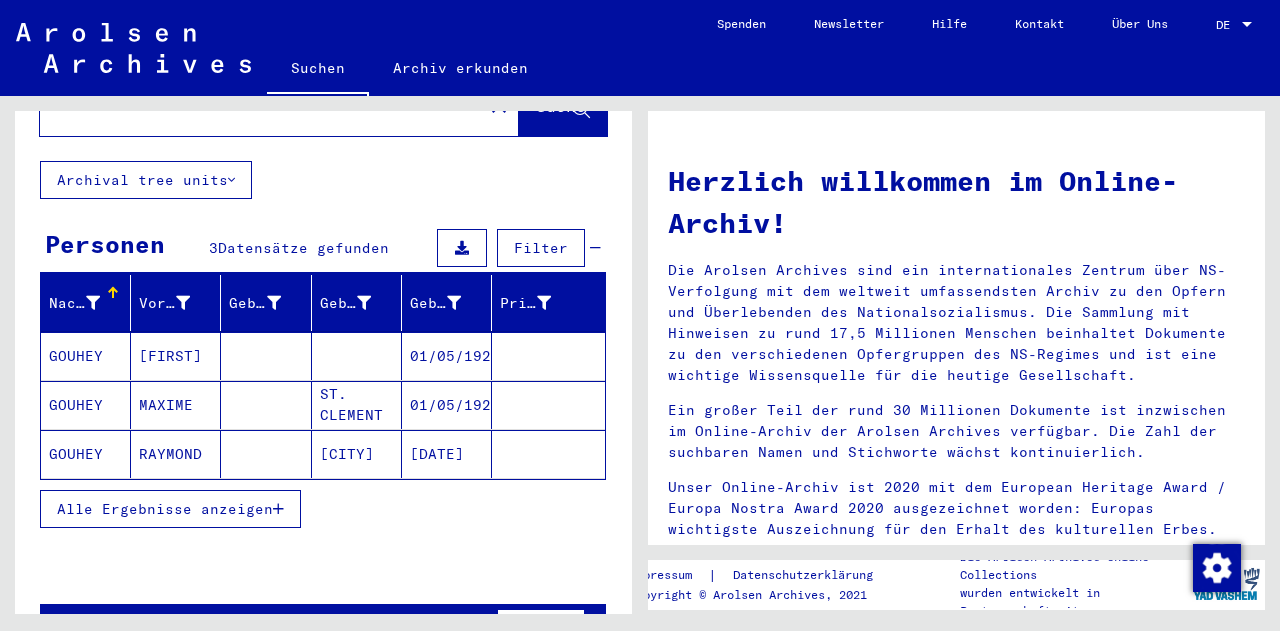 click on "[FIRST]" at bounding box center [176, 405] 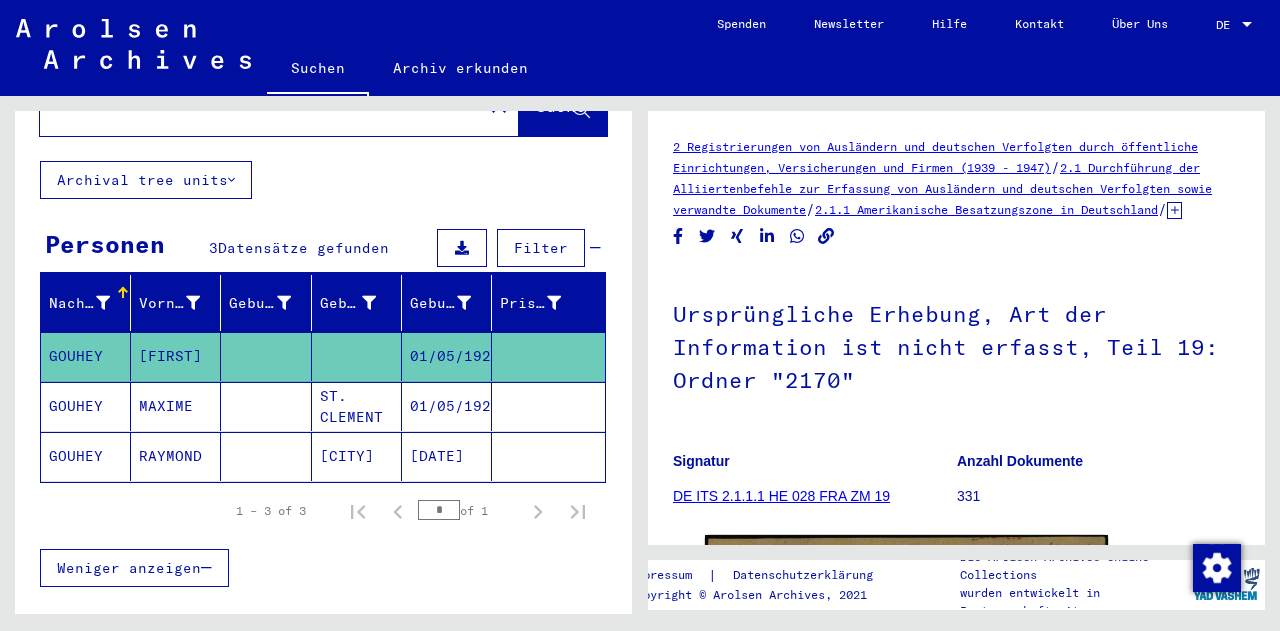 scroll, scrollTop: 0, scrollLeft: 0, axis: both 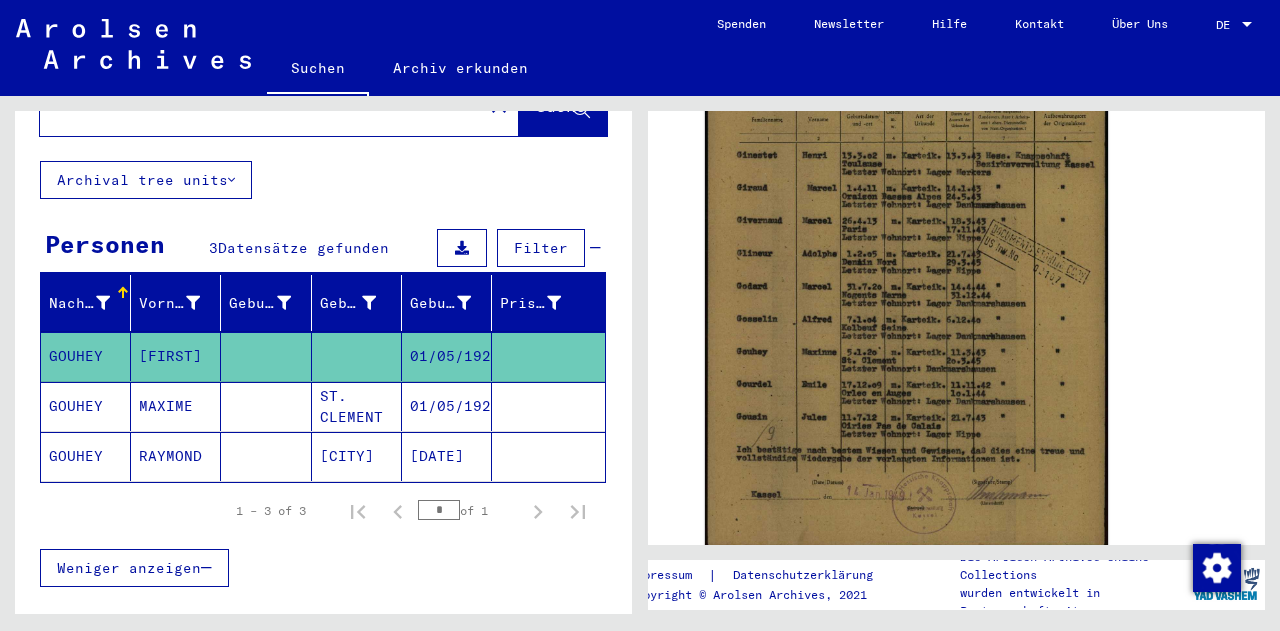 click on "MAXIME" at bounding box center [176, 456] 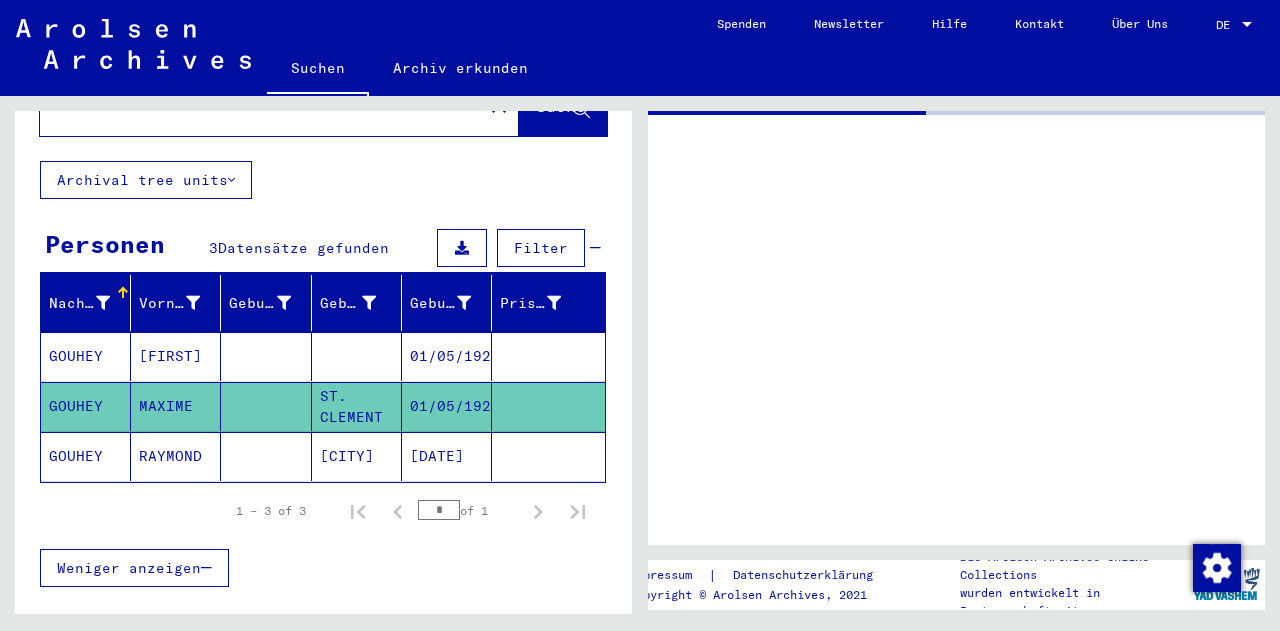 scroll, scrollTop: 0, scrollLeft: 0, axis: both 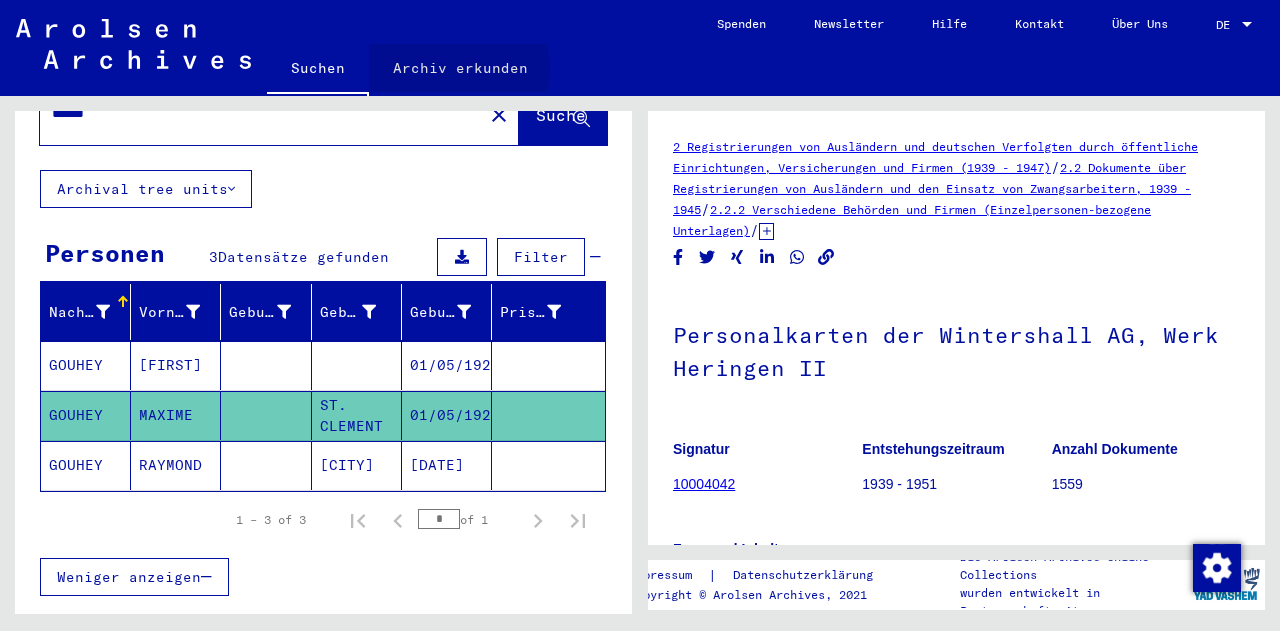 click on "Archiv erkunden" 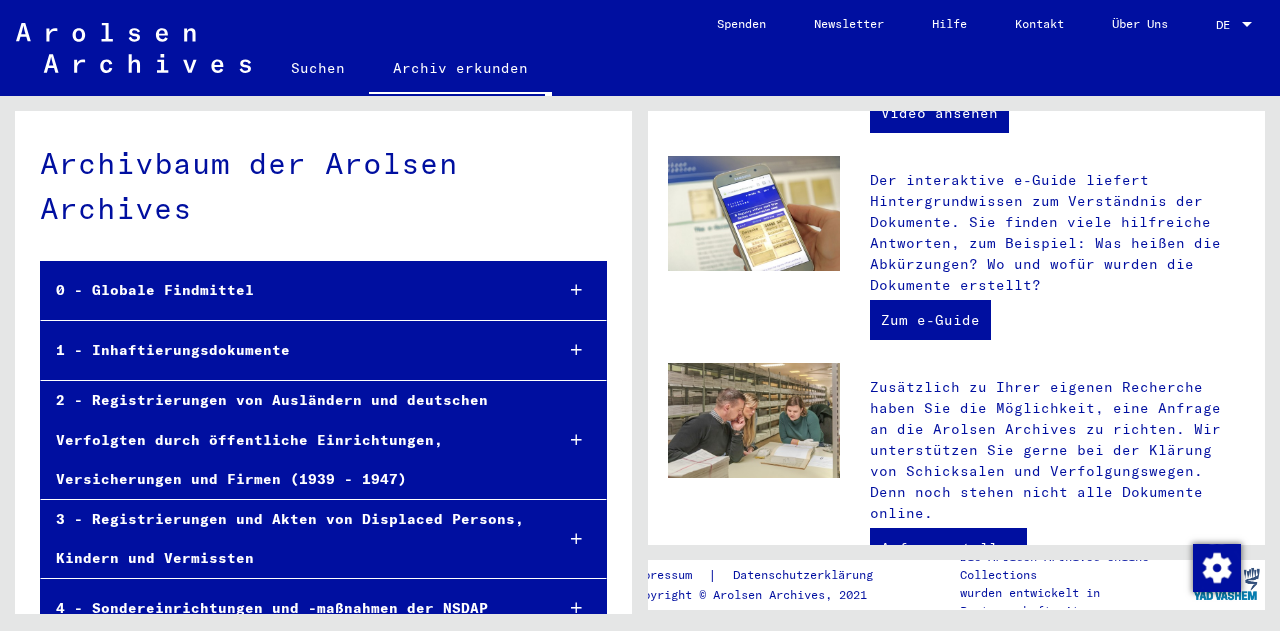 scroll, scrollTop: 575, scrollLeft: 0, axis: vertical 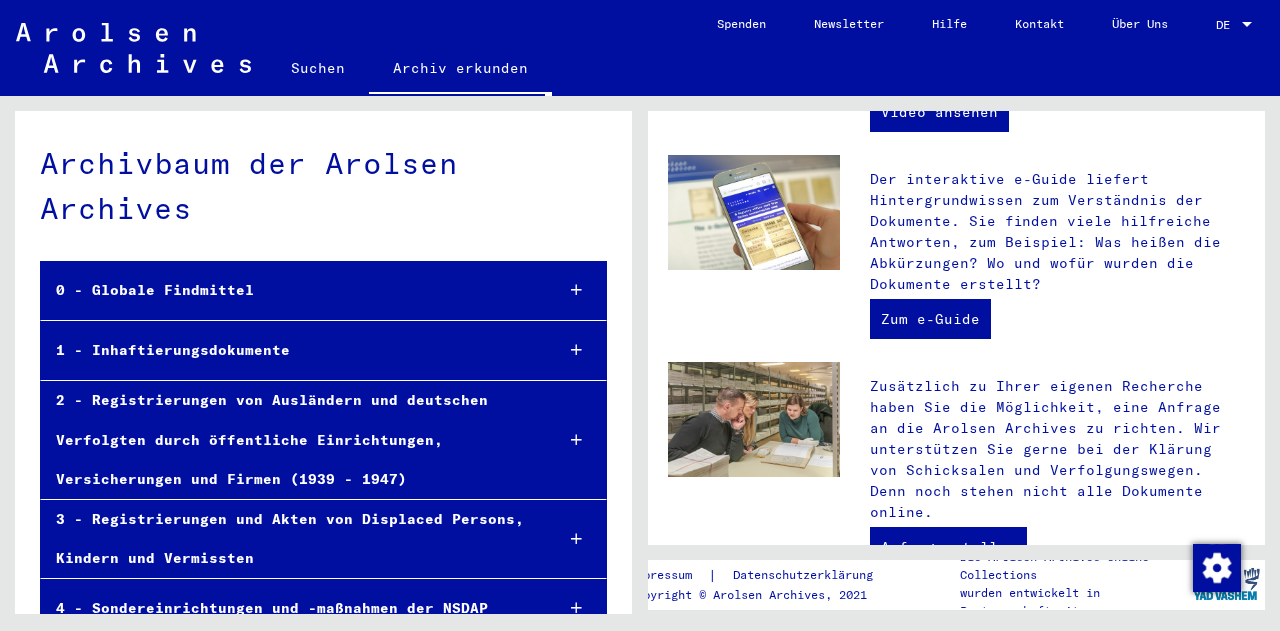 click on "2 - Registrierungen von Ausländern und deutschen Verfolgten durch öffentliche Einrichtungen, Versicherungen und Firmen (1939 - 1947)" at bounding box center [289, 440] 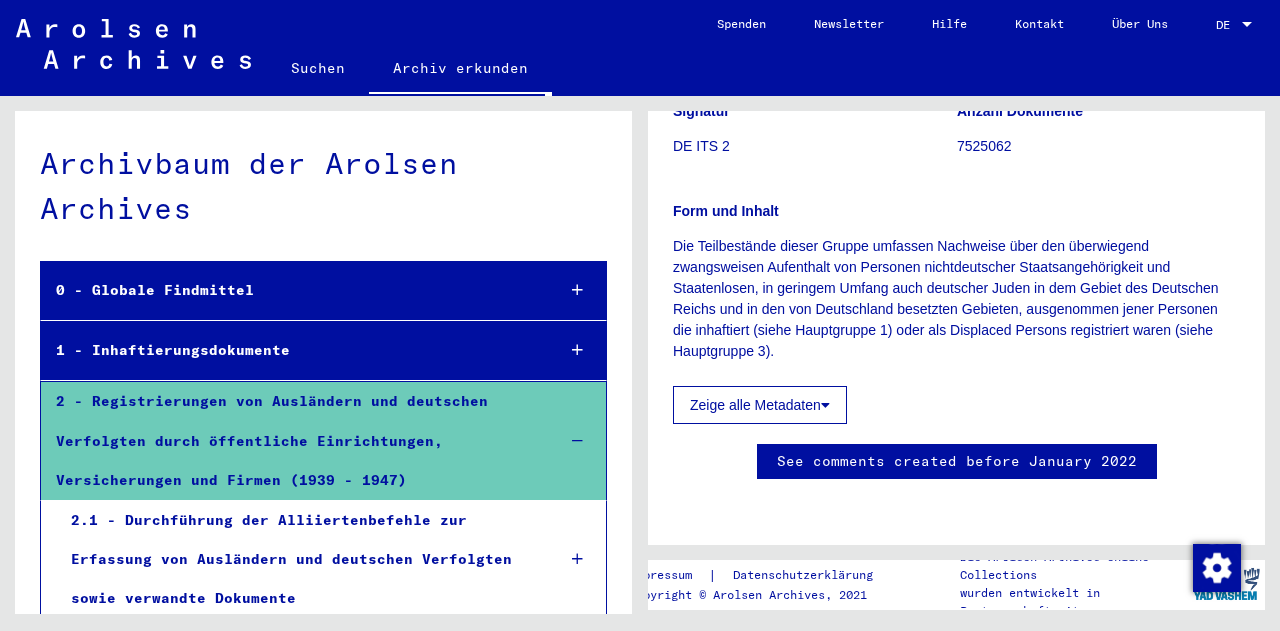 scroll, scrollTop: 1311, scrollLeft: 0, axis: vertical 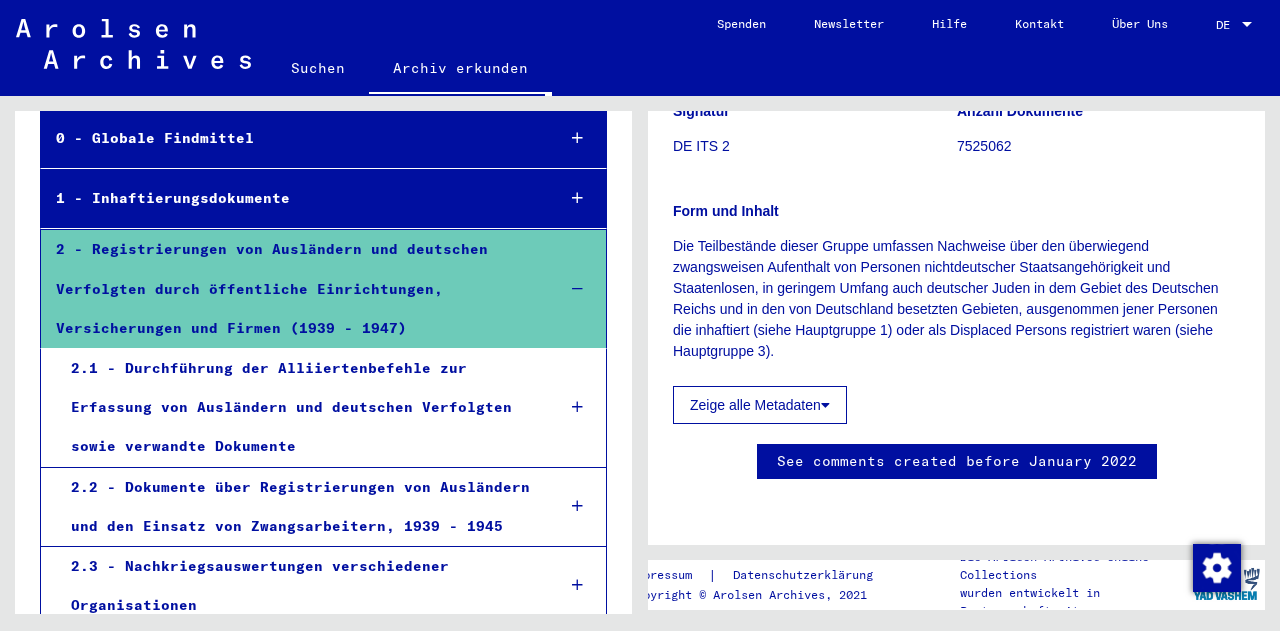 click on "2.2 - Dokumente über Registrierungen von Ausländern und den Einsatz von Zwangsarbeitern, 1939 - 1945" at bounding box center (297, 507) 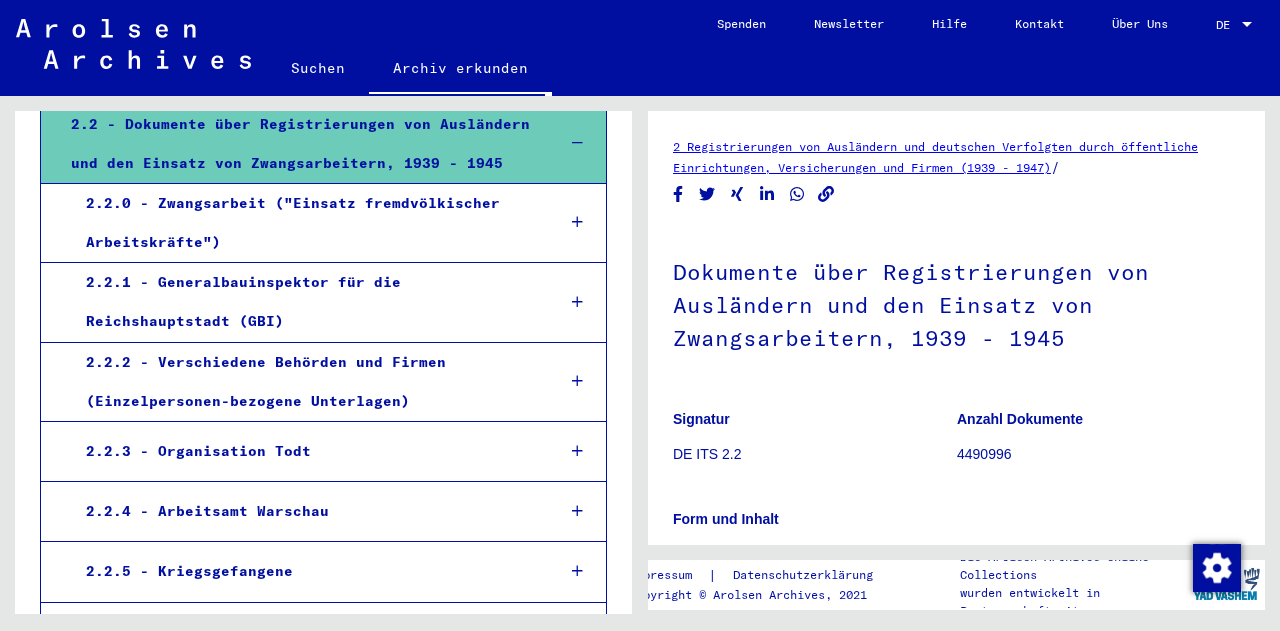 scroll, scrollTop: 518, scrollLeft: 0, axis: vertical 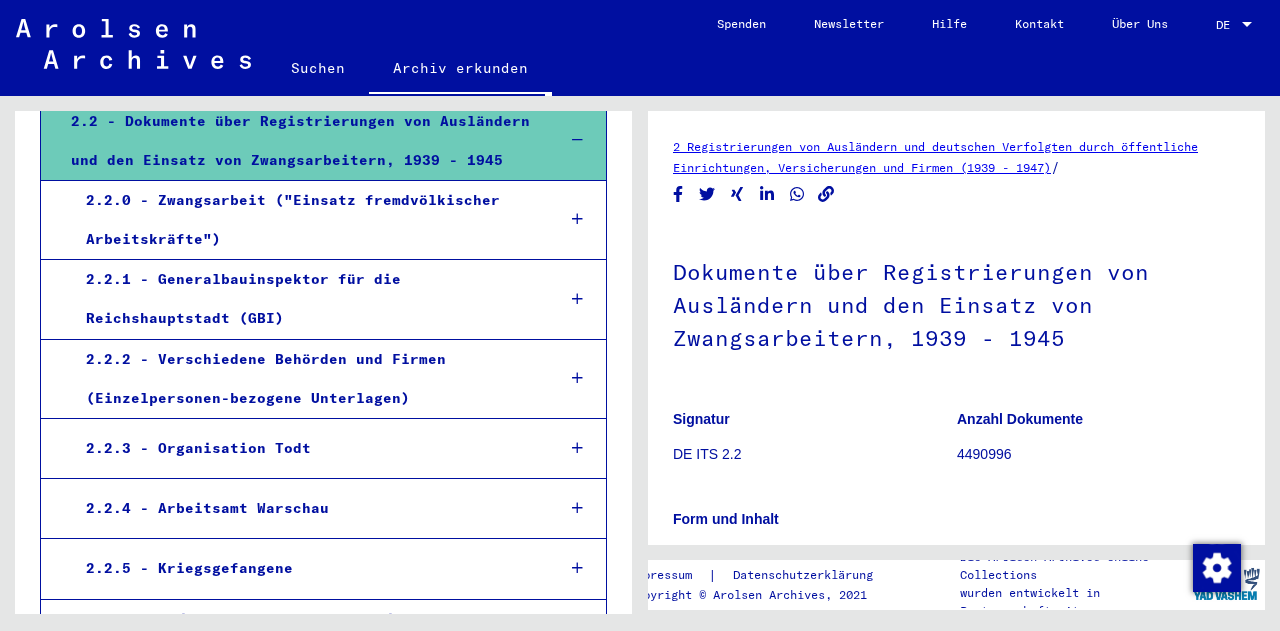 click on "2.2.2 - Verschiedene Behörden und Firmen (Einzelpersonen-bezogene Unterlagen)" at bounding box center [305, 379] 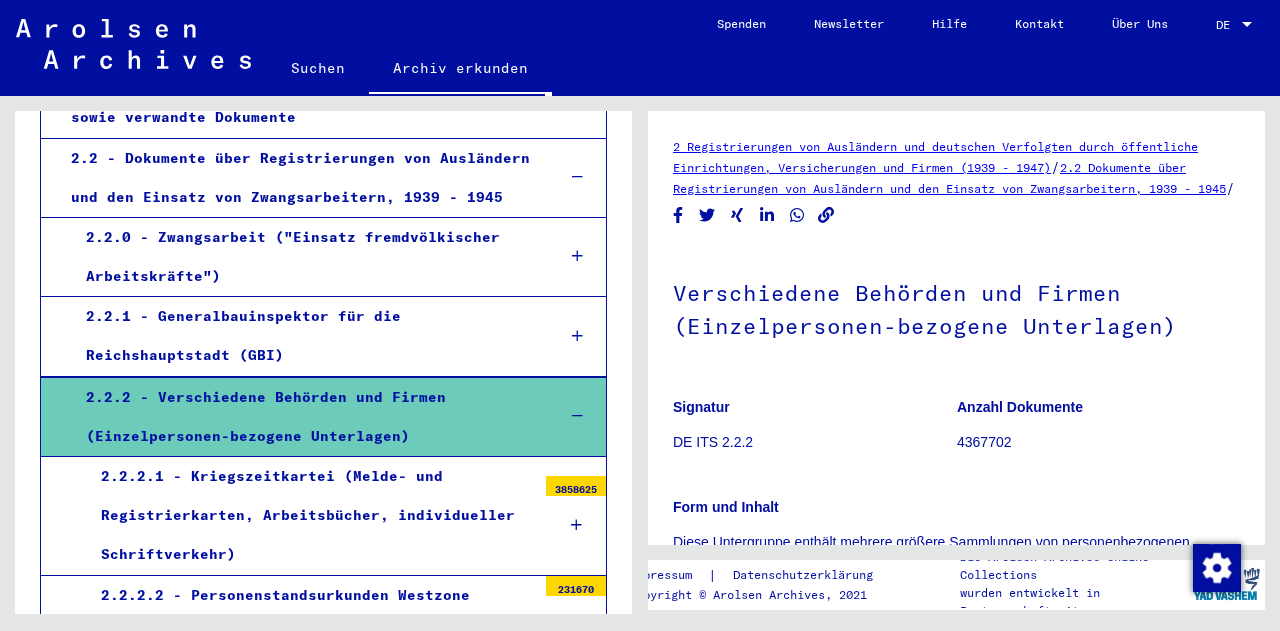 scroll, scrollTop: 450, scrollLeft: 0, axis: vertical 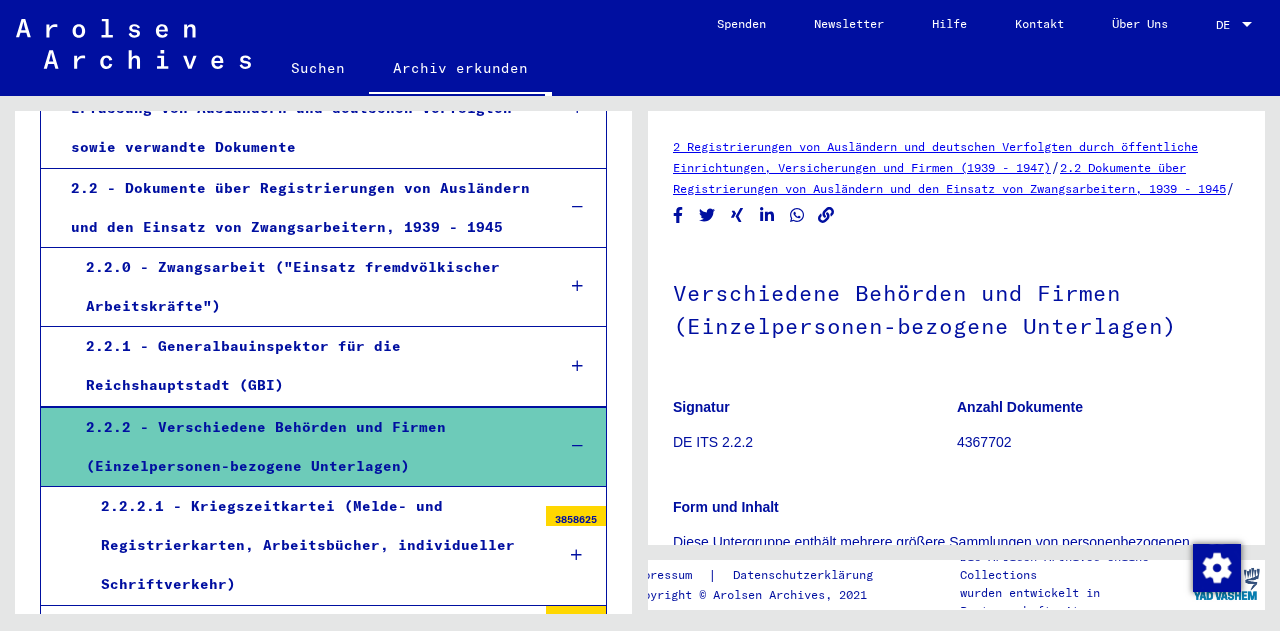 click on "2.2.0 - Zwangsarbeit ("Einsatz fremdvölkischer Arbeitskräfte")" at bounding box center [305, 287] 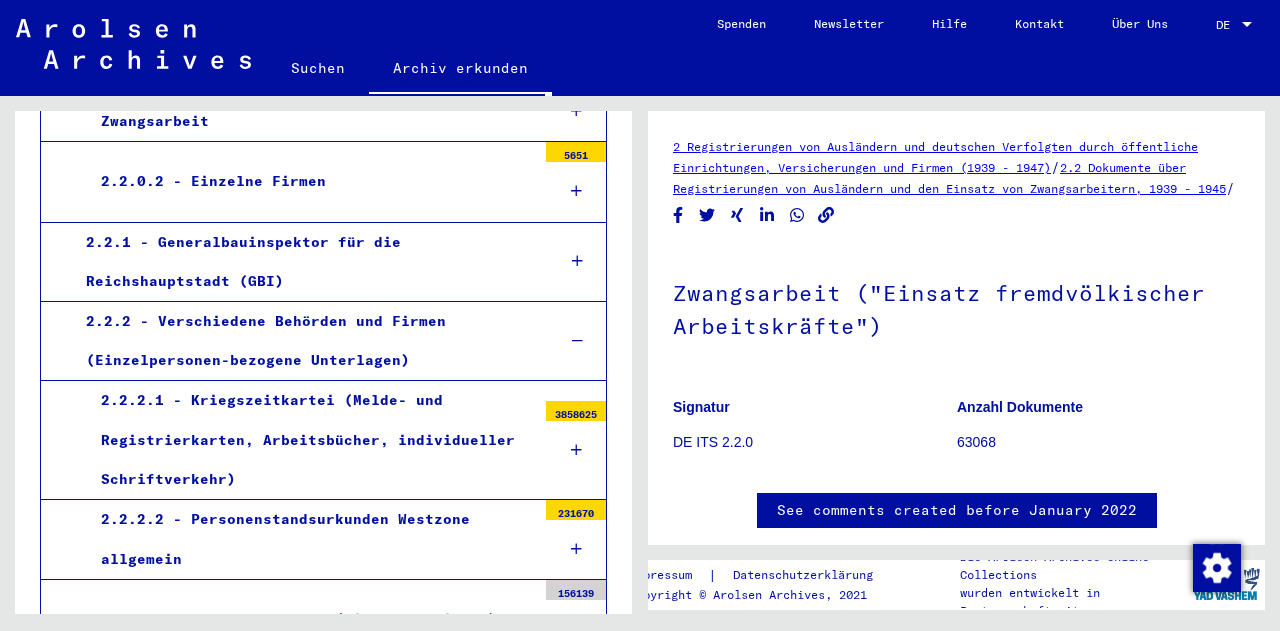 scroll, scrollTop: 721, scrollLeft: 0, axis: vertical 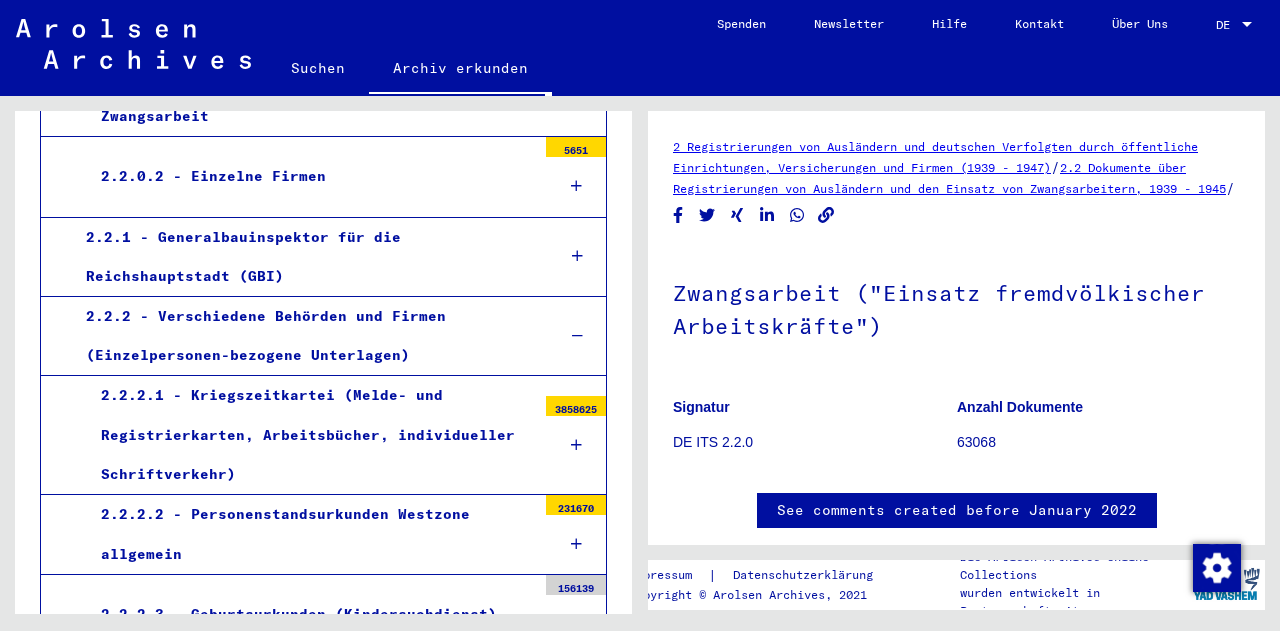 click on "2.2.2 - Verschiedene Behörden und Firmen (Einzelpersonen-bezogene Unterlagen)" at bounding box center (305, 336) 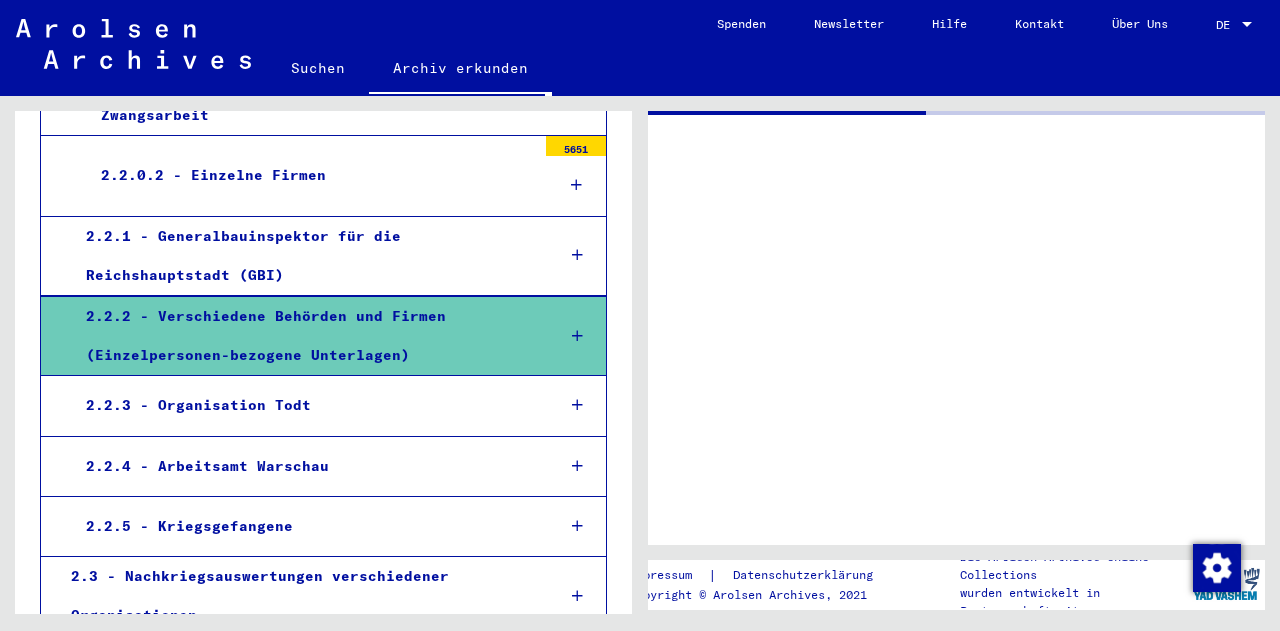 scroll, scrollTop: 720, scrollLeft: 0, axis: vertical 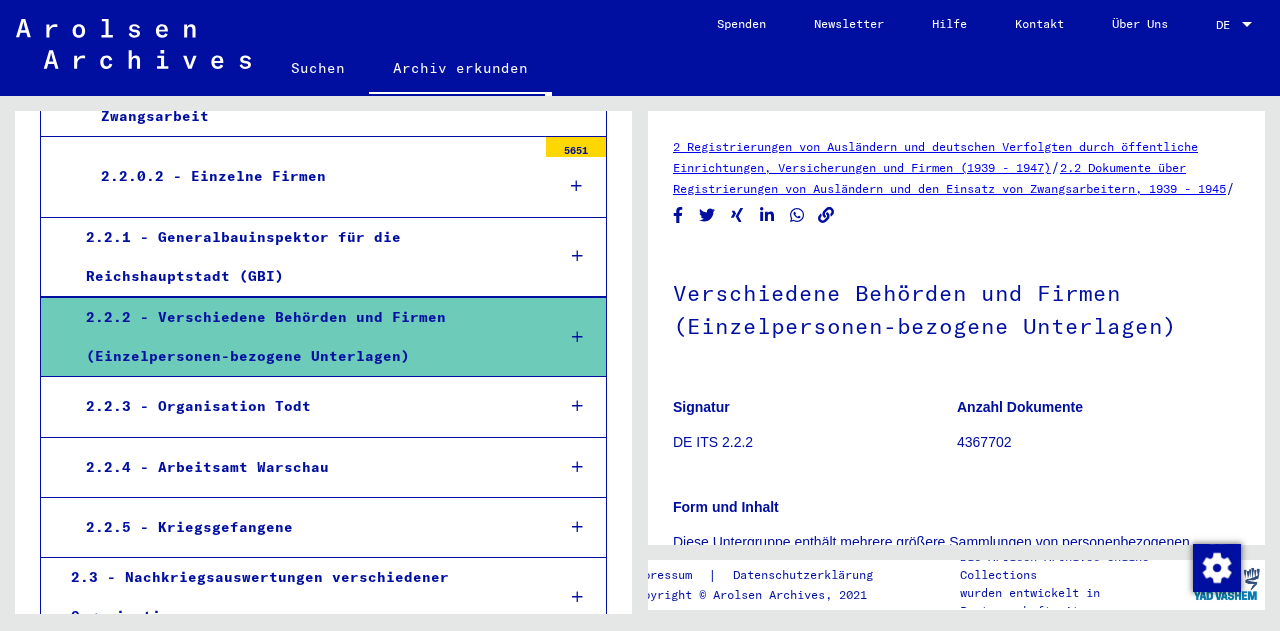 click on "2.2.2 - Verschiedene Behörden und Firmen (Einzelpersonen-bezogene Unterlagen)" at bounding box center [305, 337] 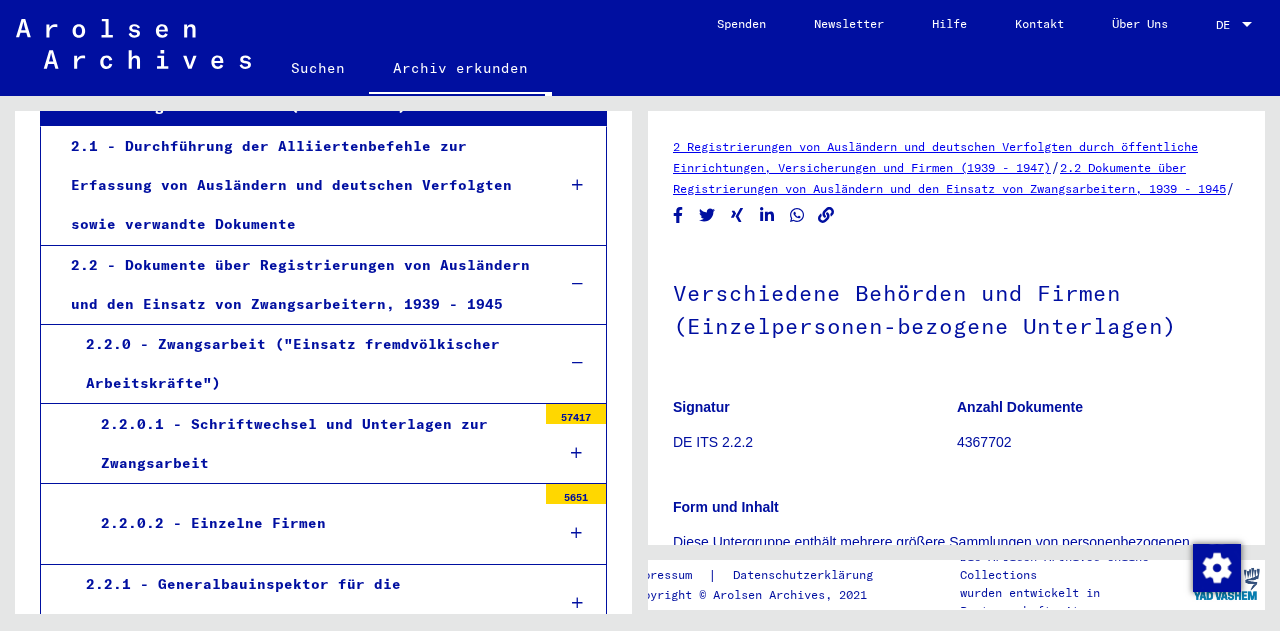 scroll, scrollTop: 370, scrollLeft: 0, axis: vertical 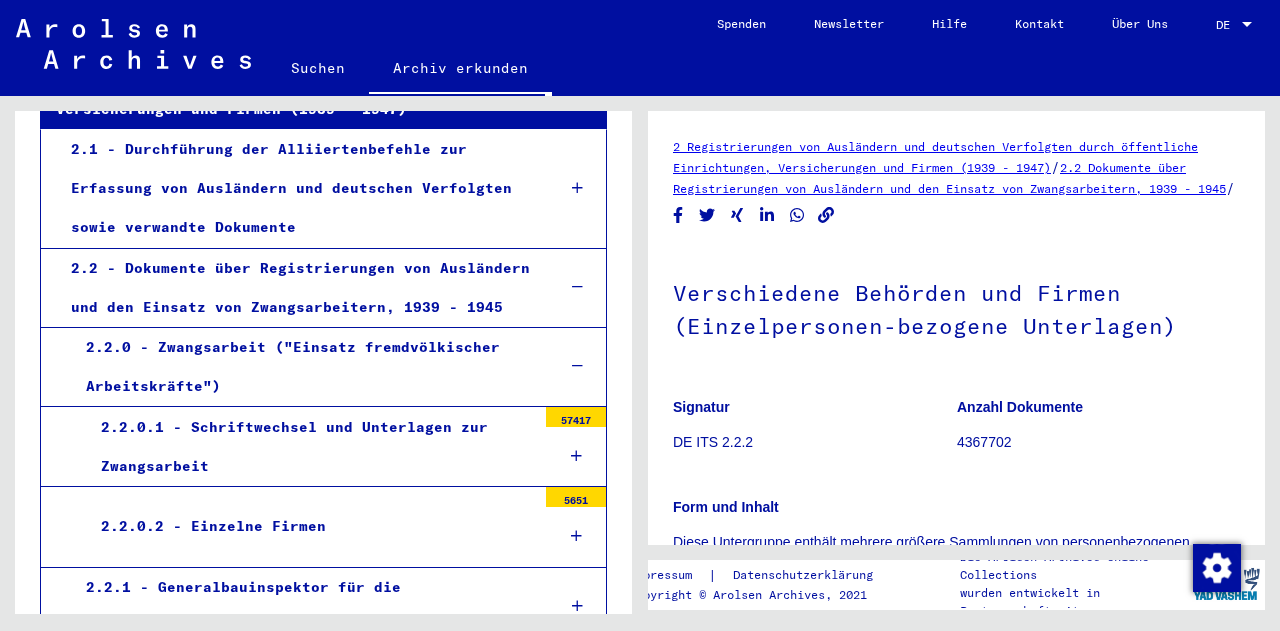 click on "2.2.0.2 - Einzelne Firmen" at bounding box center [311, 526] 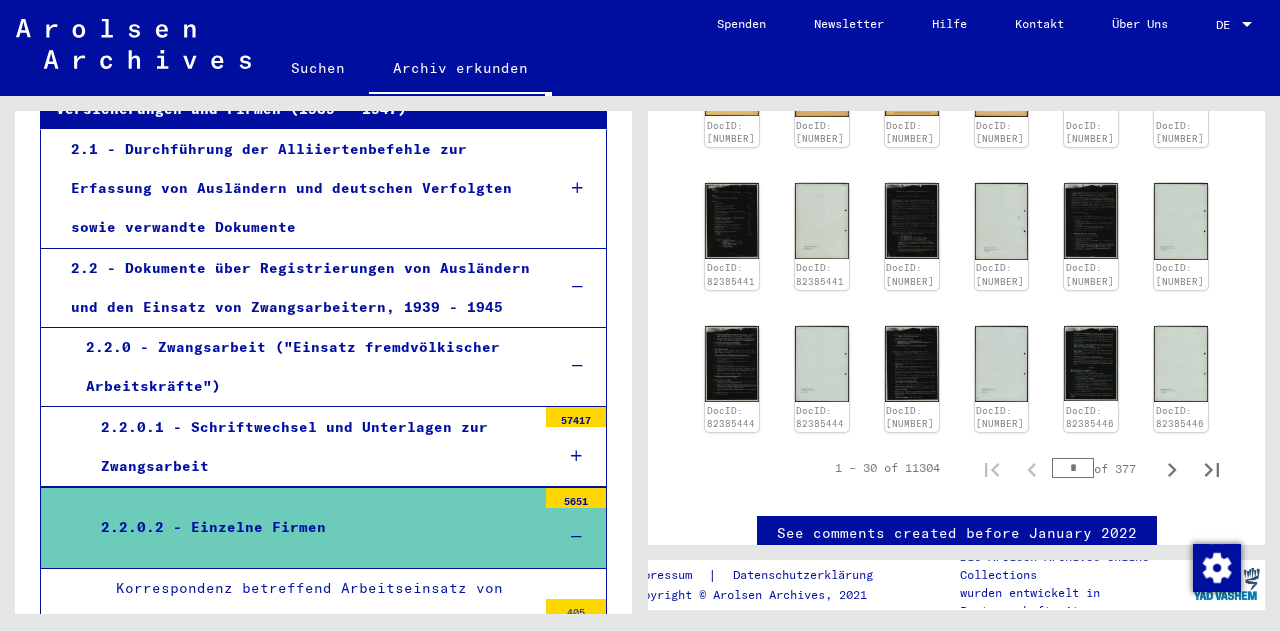 scroll, scrollTop: 767, scrollLeft: 0, axis: vertical 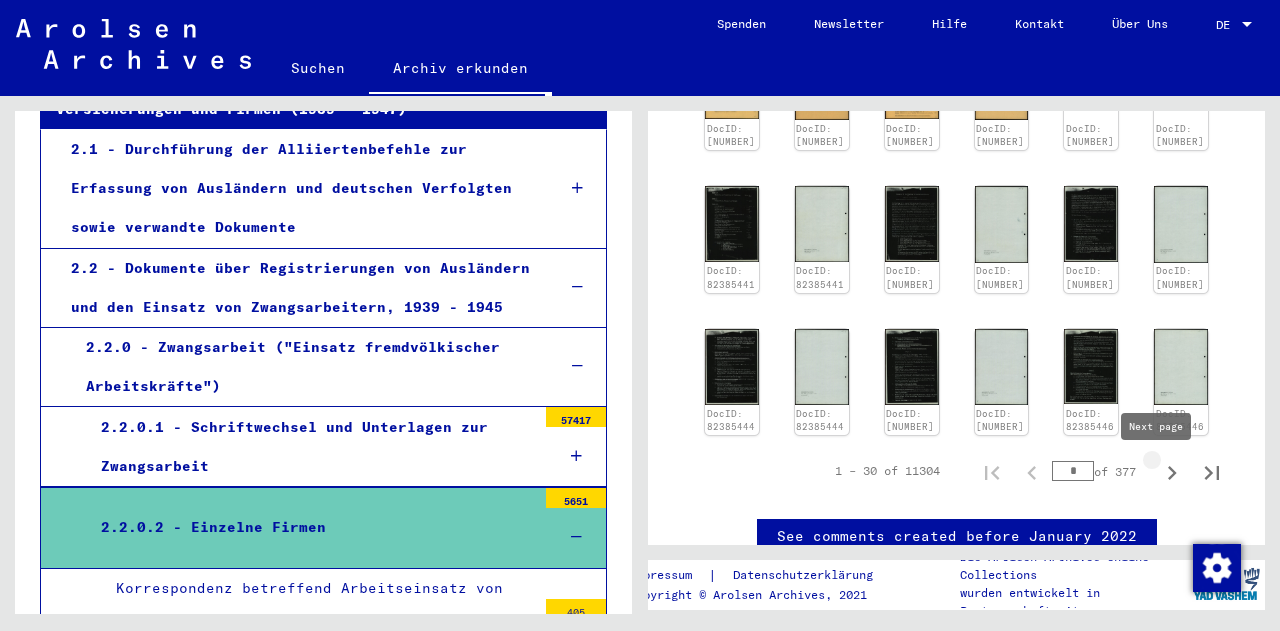 click 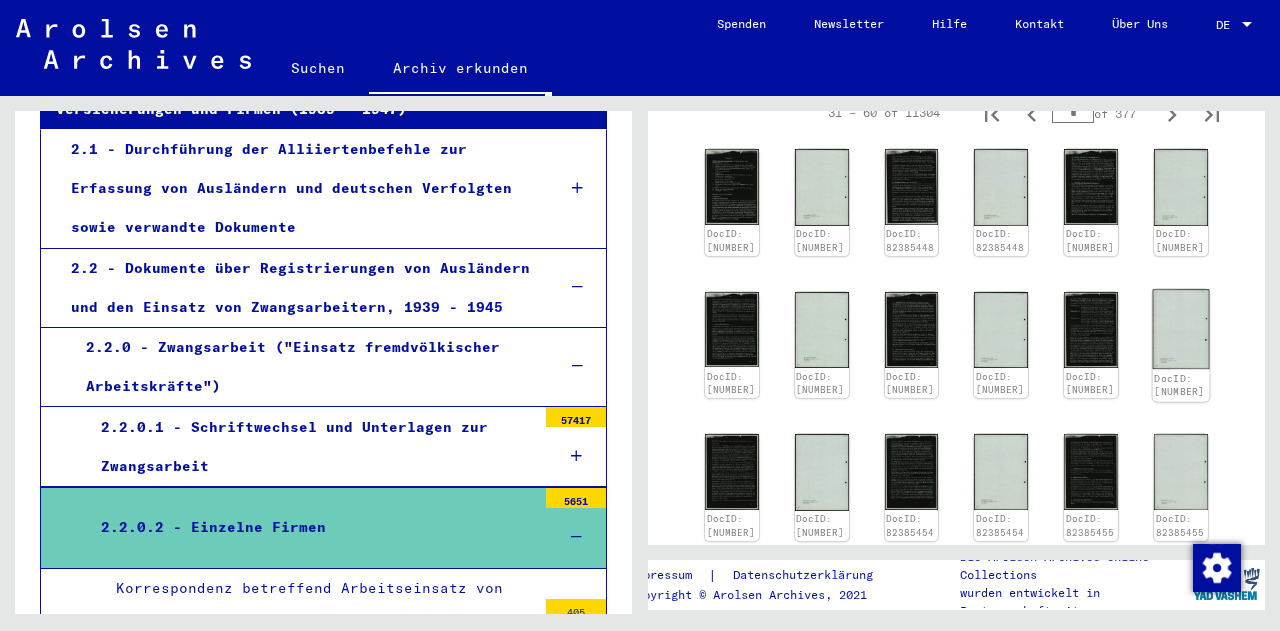 scroll, scrollTop: 364, scrollLeft: 0, axis: vertical 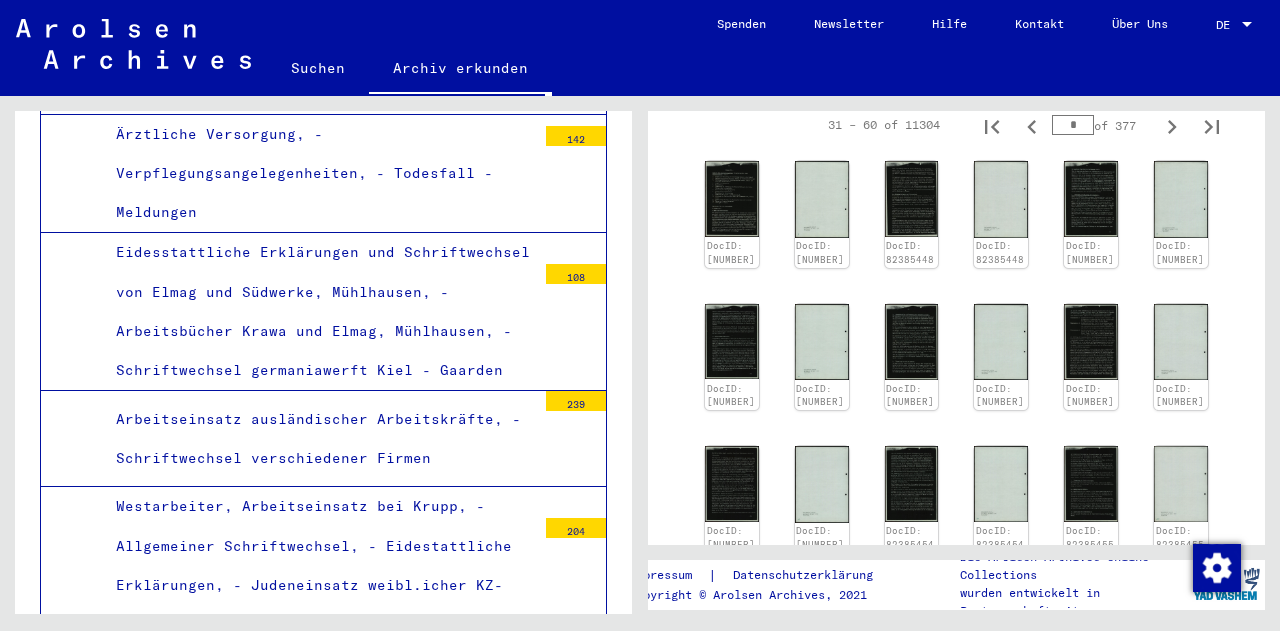 click on "Arbeitseinsatz ausländischer Arbeitskräfte,  - Schriftwechsel verschiedener Firmen" at bounding box center (318, 439) 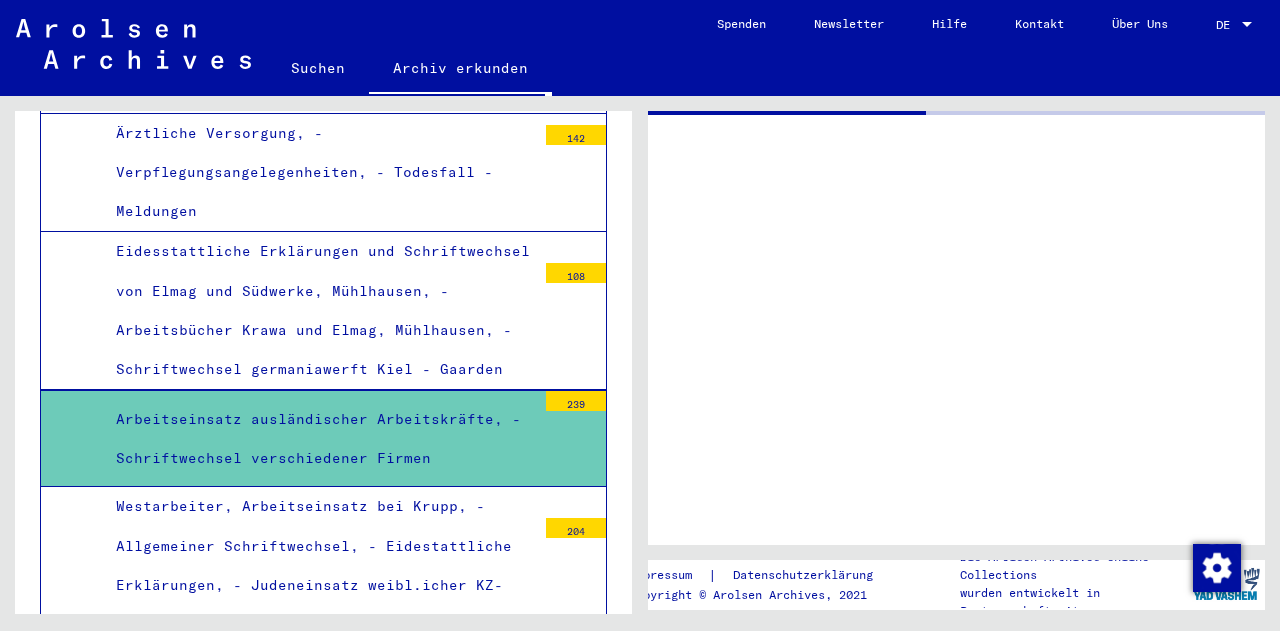 scroll, scrollTop: 0, scrollLeft: 0, axis: both 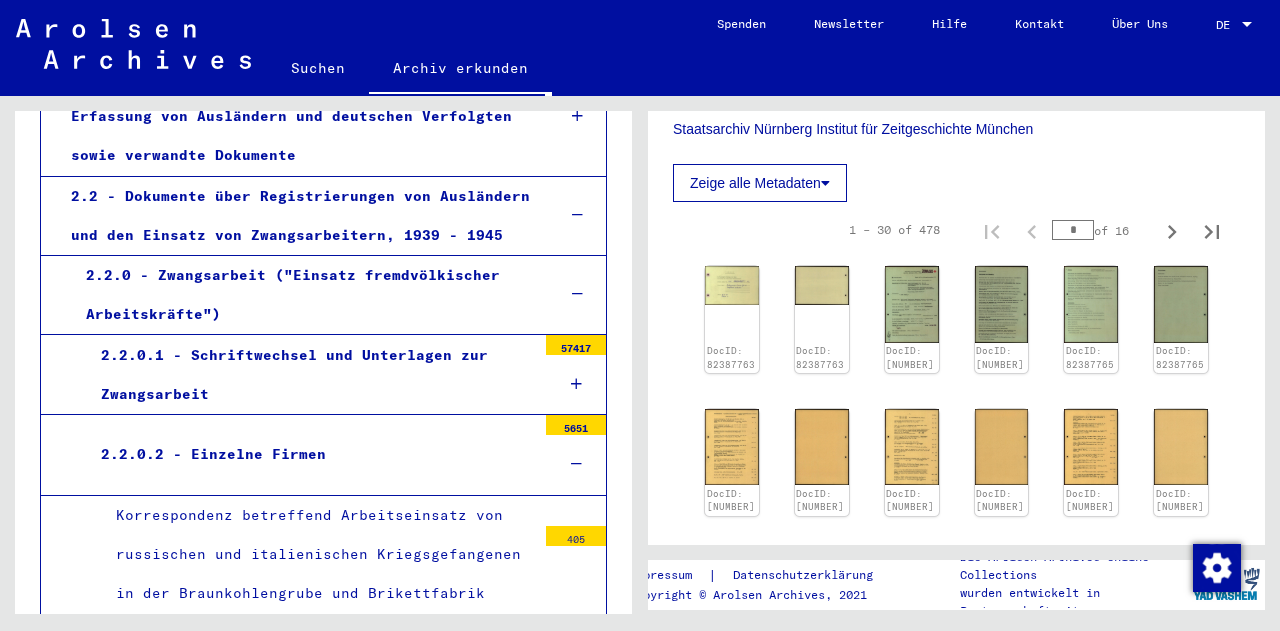 click on "2.2.0 - Zwangsarbeit ("Einsatz fremdvölkischer Arbeitskräfte")" at bounding box center [305, 295] 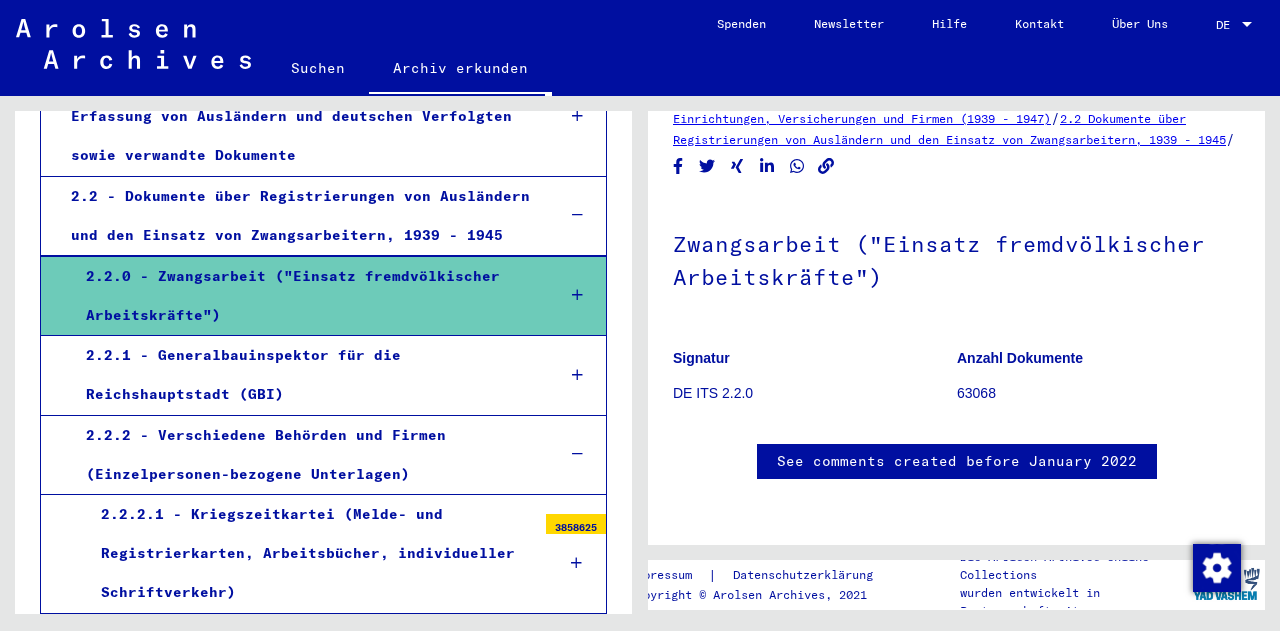 scroll, scrollTop: 778, scrollLeft: 0, axis: vertical 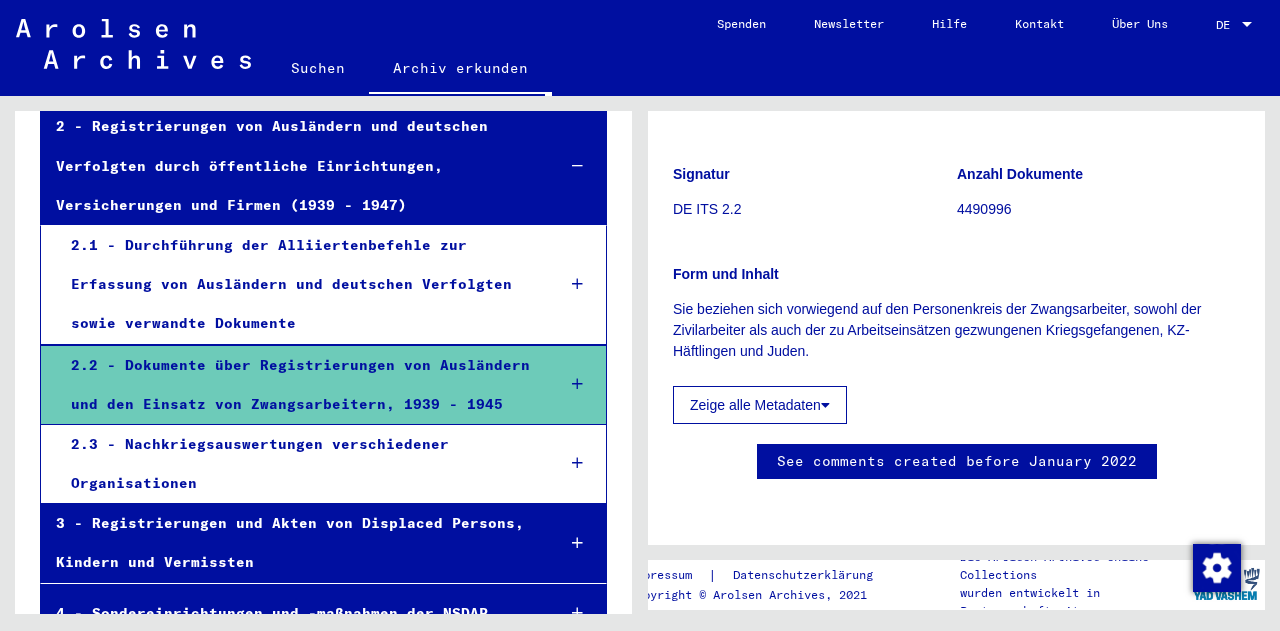 click at bounding box center [577, 384] 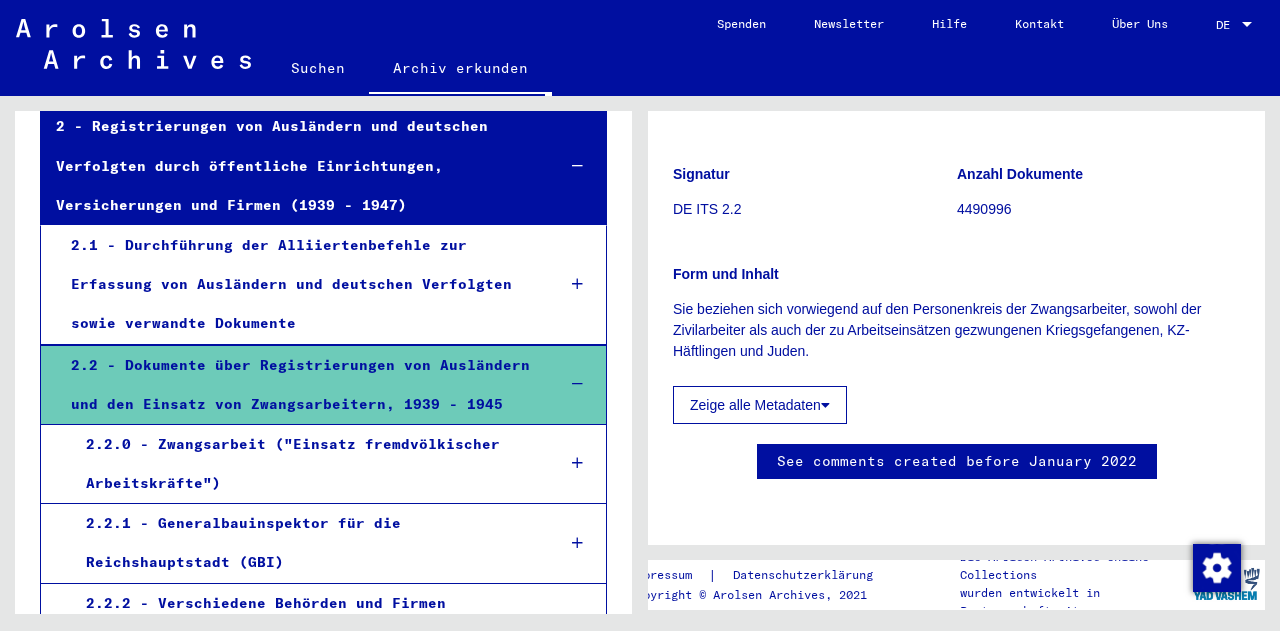 click at bounding box center (577, 463) 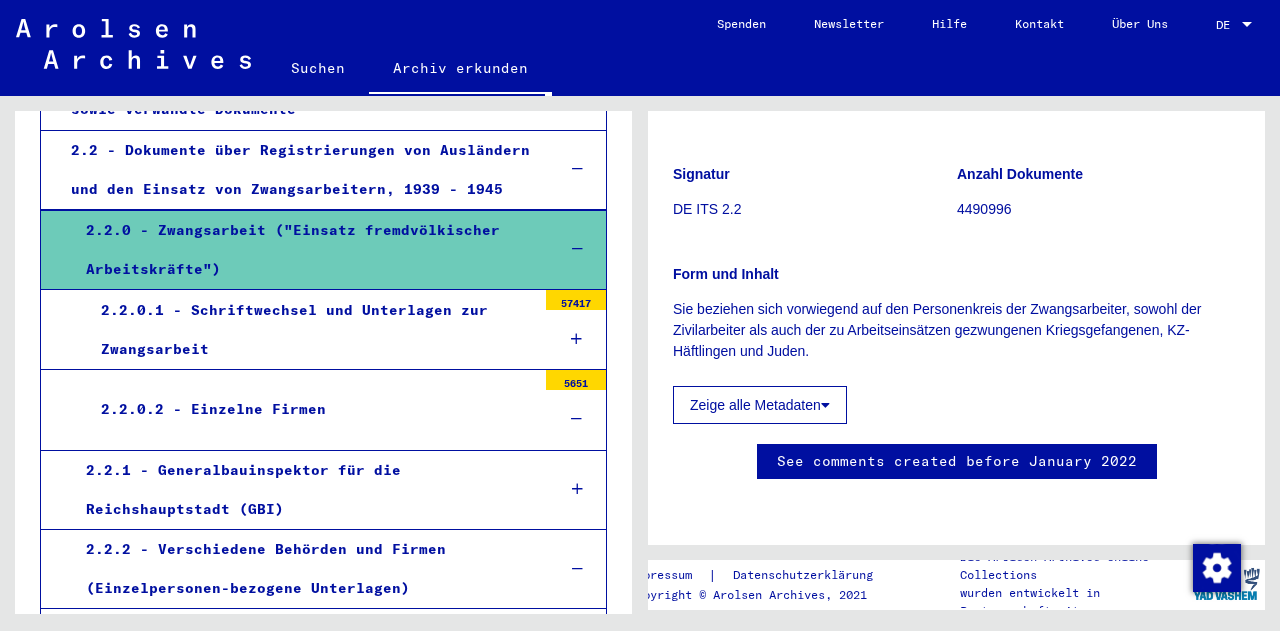 scroll, scrollTop: 494, scrollLeft: 0, axis: vertical 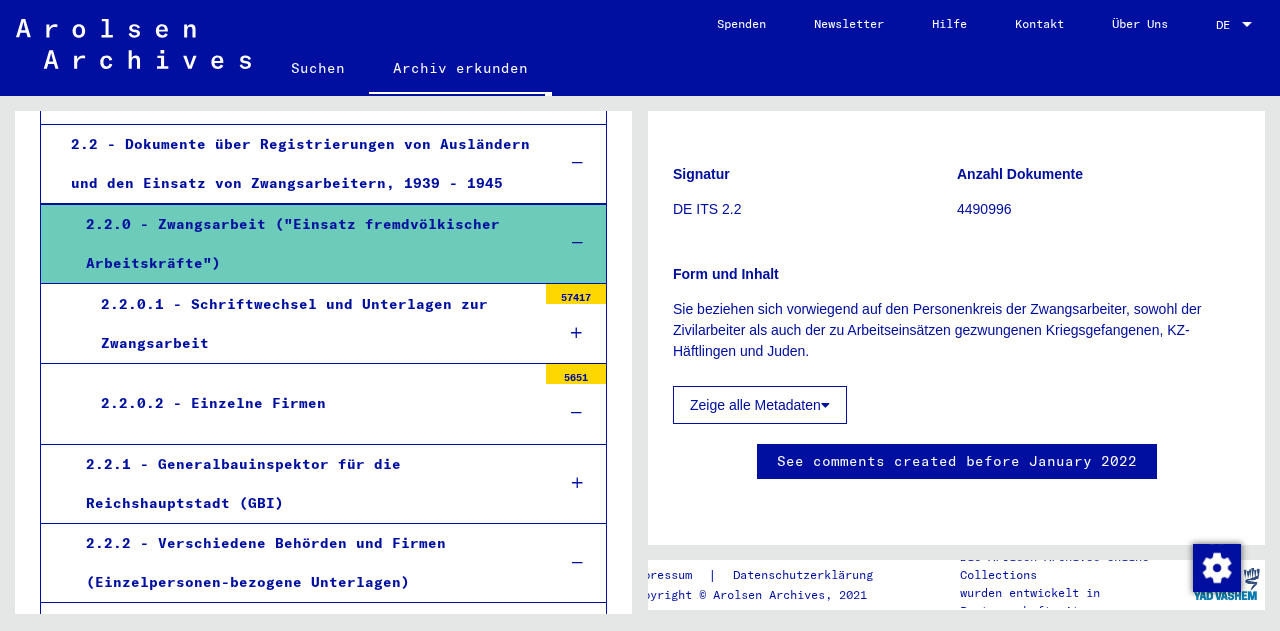 click at bounding box center (576, 333) 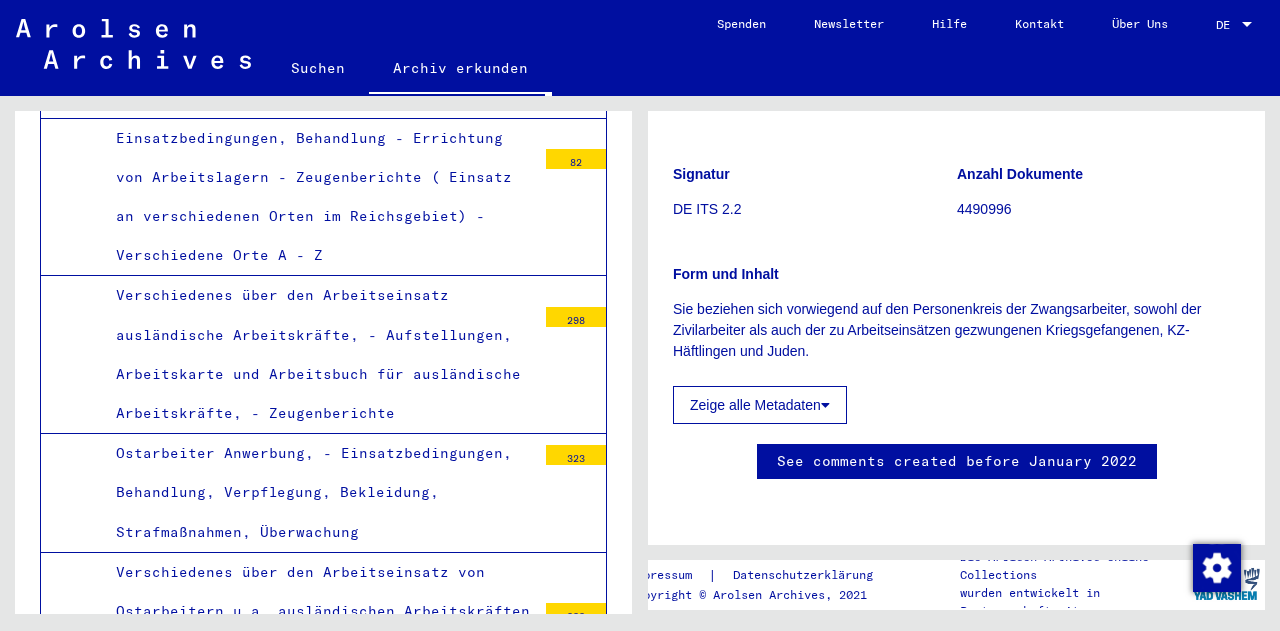 scroll, scrollTop: 10626, scrollLeft: 0, axis: vertical 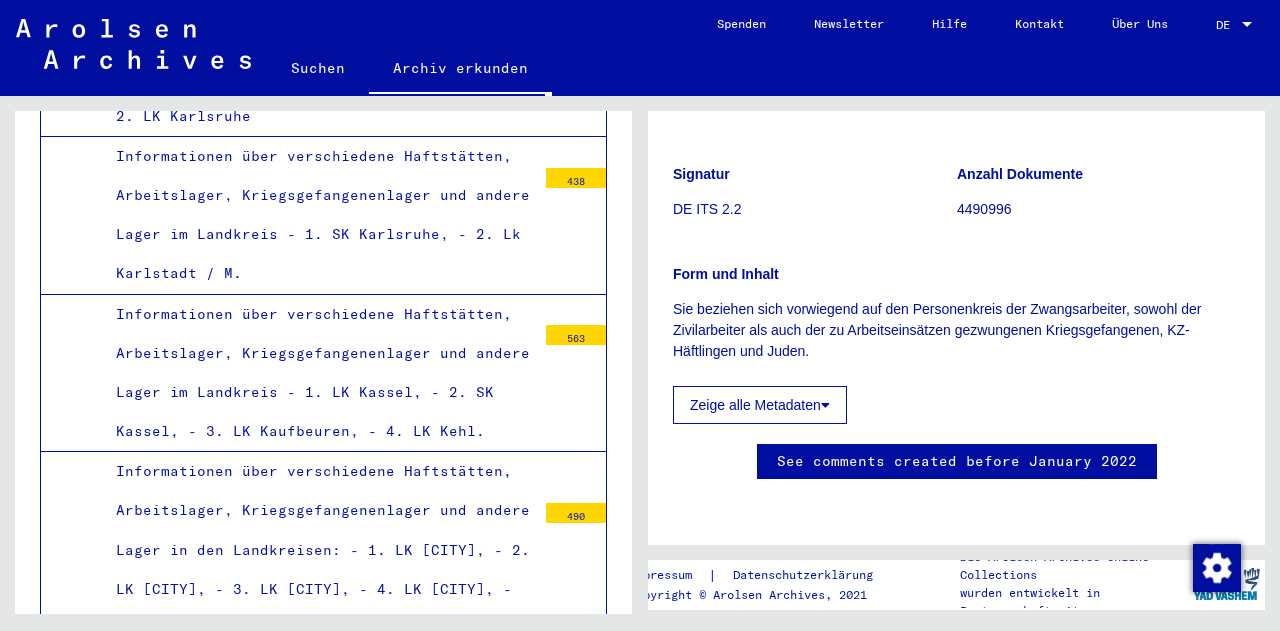 click on "Informationen über verschiedene Haftstätten, Arbeitslager, Kriegsgefangenenlager und andere Lager im Landkreis - 1. LK Kassel, - 2. SK Kassel, - 3. LK Kaufbeuren, - 4. LK Kehl." at bounding box center [318, 373] 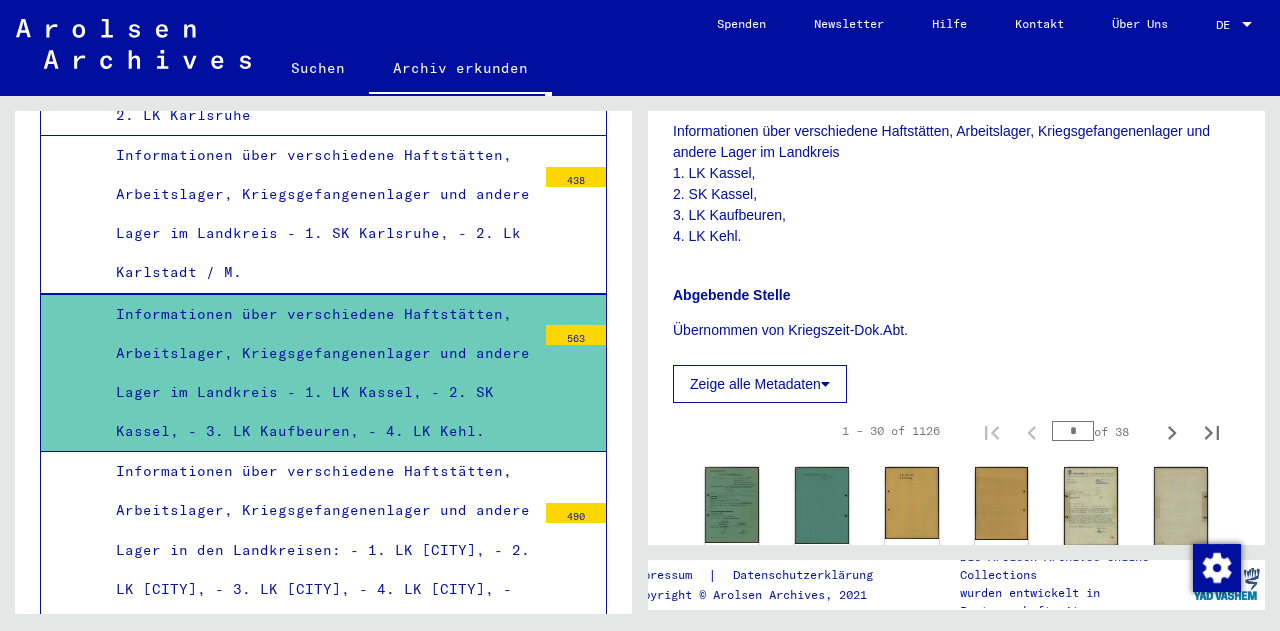 scroll, scrollTop: 563, scrollLeft: 0, axis: vertical 